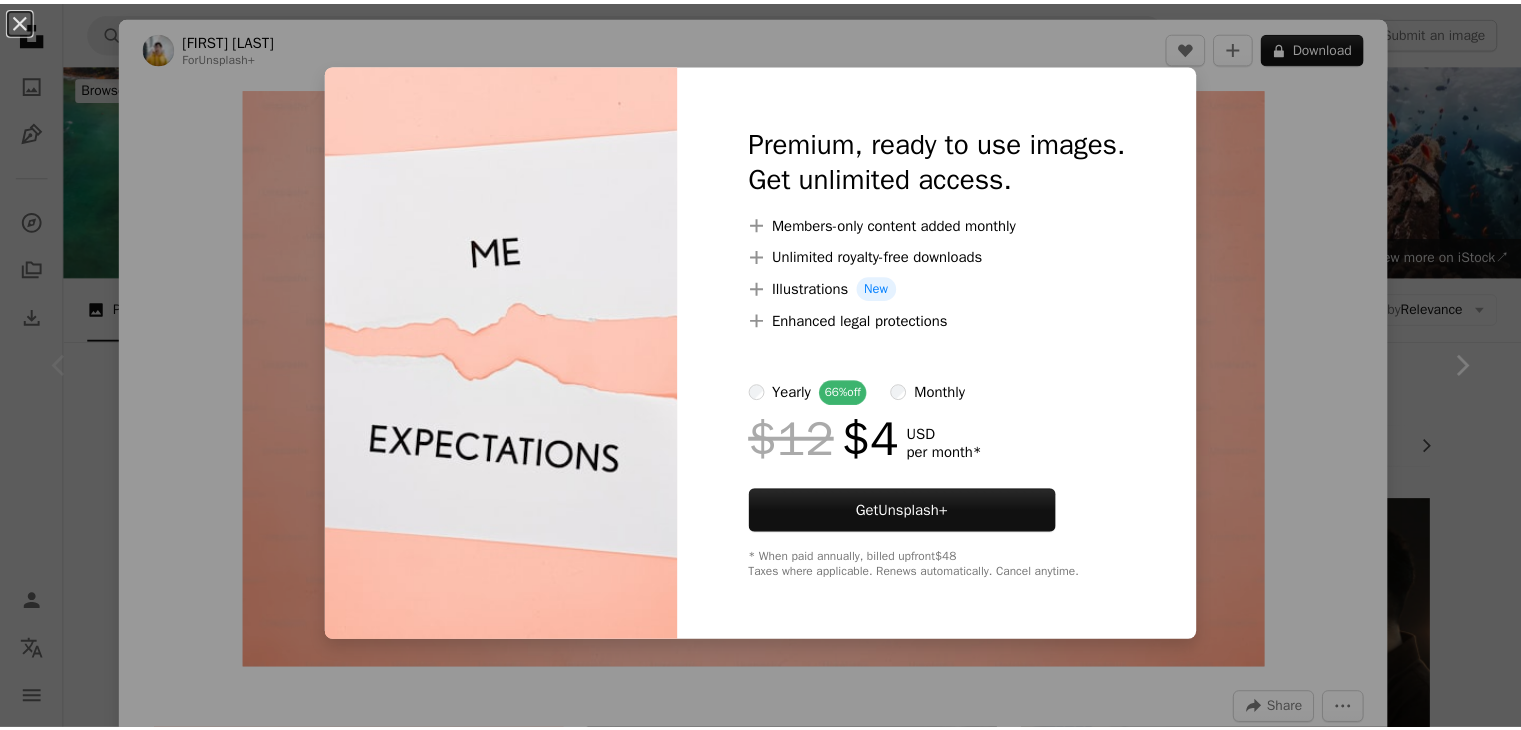 scroll, scrollTop: 338, scrollLeft: 0, axis: vertical 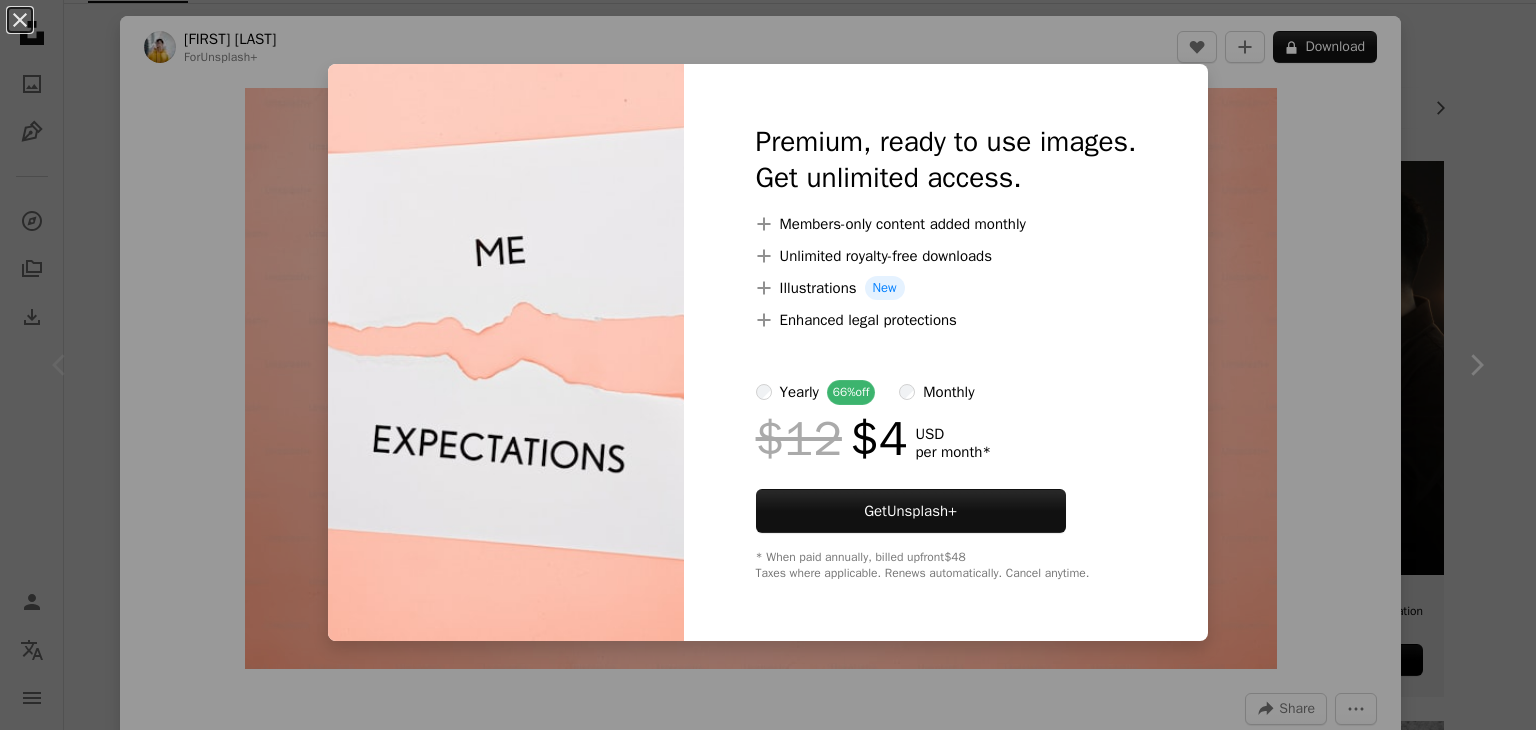 click on "An X shape Premium, ready to use images. Get unlimited access. A plus sign Members-only content added monthly A plus sign Unlimited royalty-free downloads A plus sign Illustrations  New A plus sign Enhanced legal protections yearly 66%  off monthly $12   $4 USD per month * Get  Unsplash+ * When paid annually, billed upfront  $48 Taxes where applicable. Renews automatically. Cancel anytime." at bounding box center (768, 365) 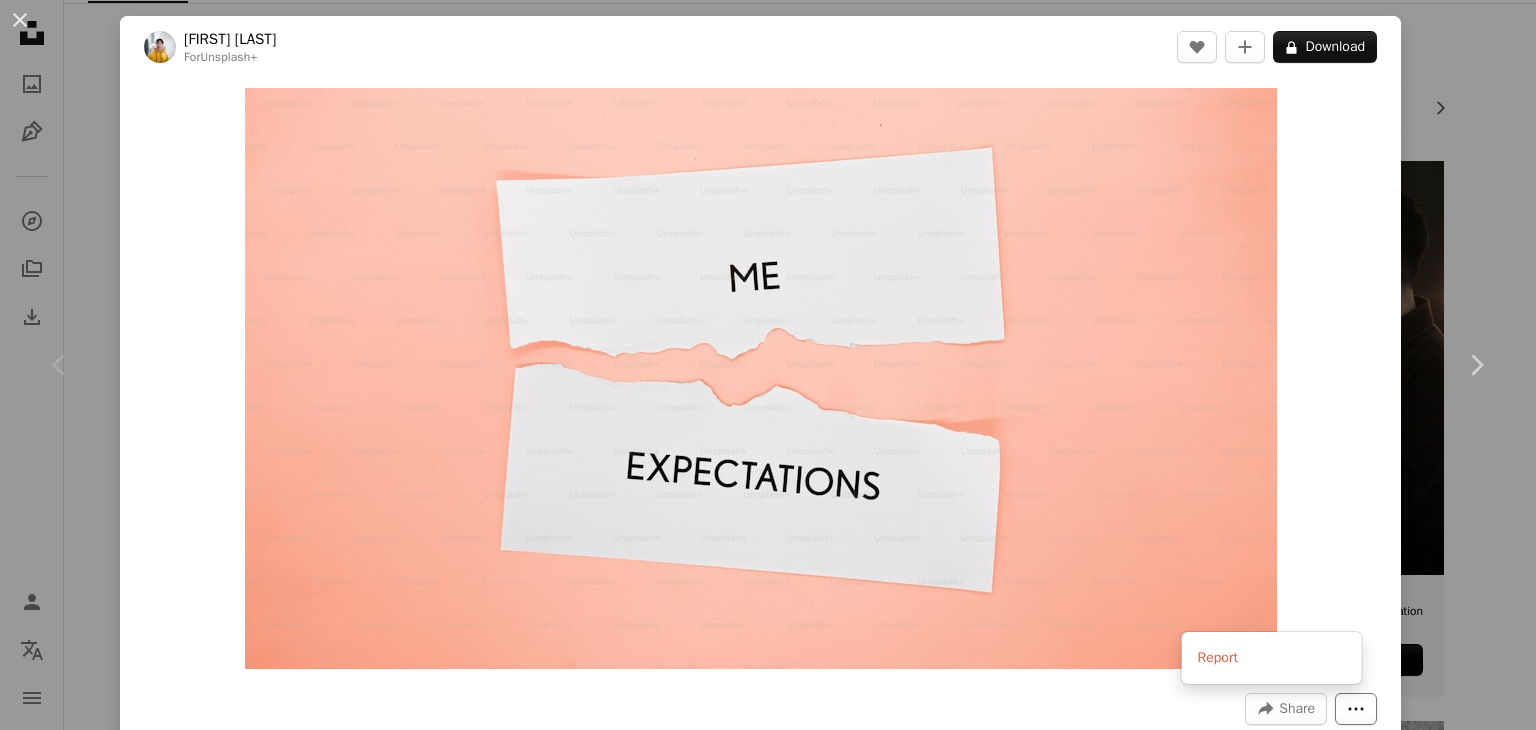 click on "More Actions" 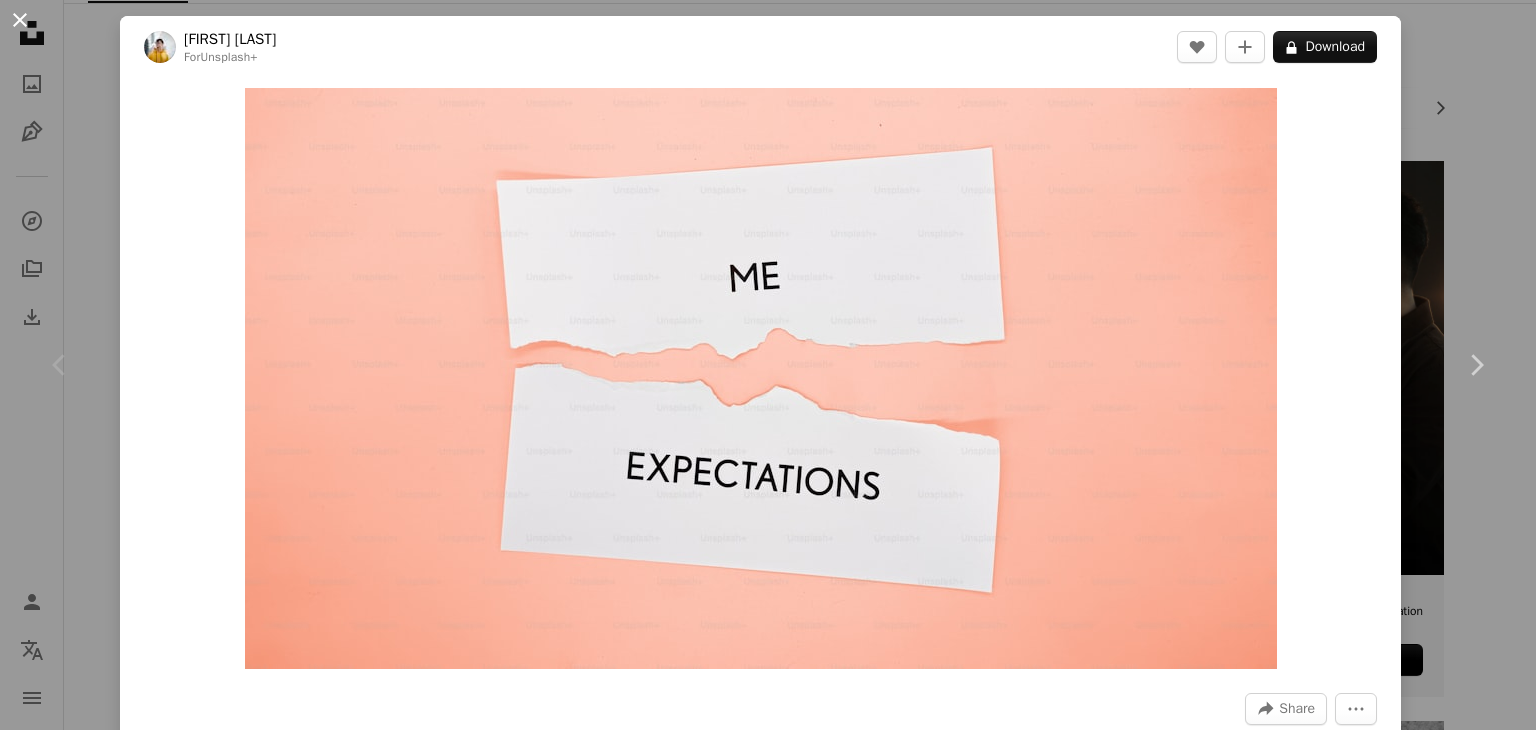 click on "An X shape" at bounding box center [20, 20] 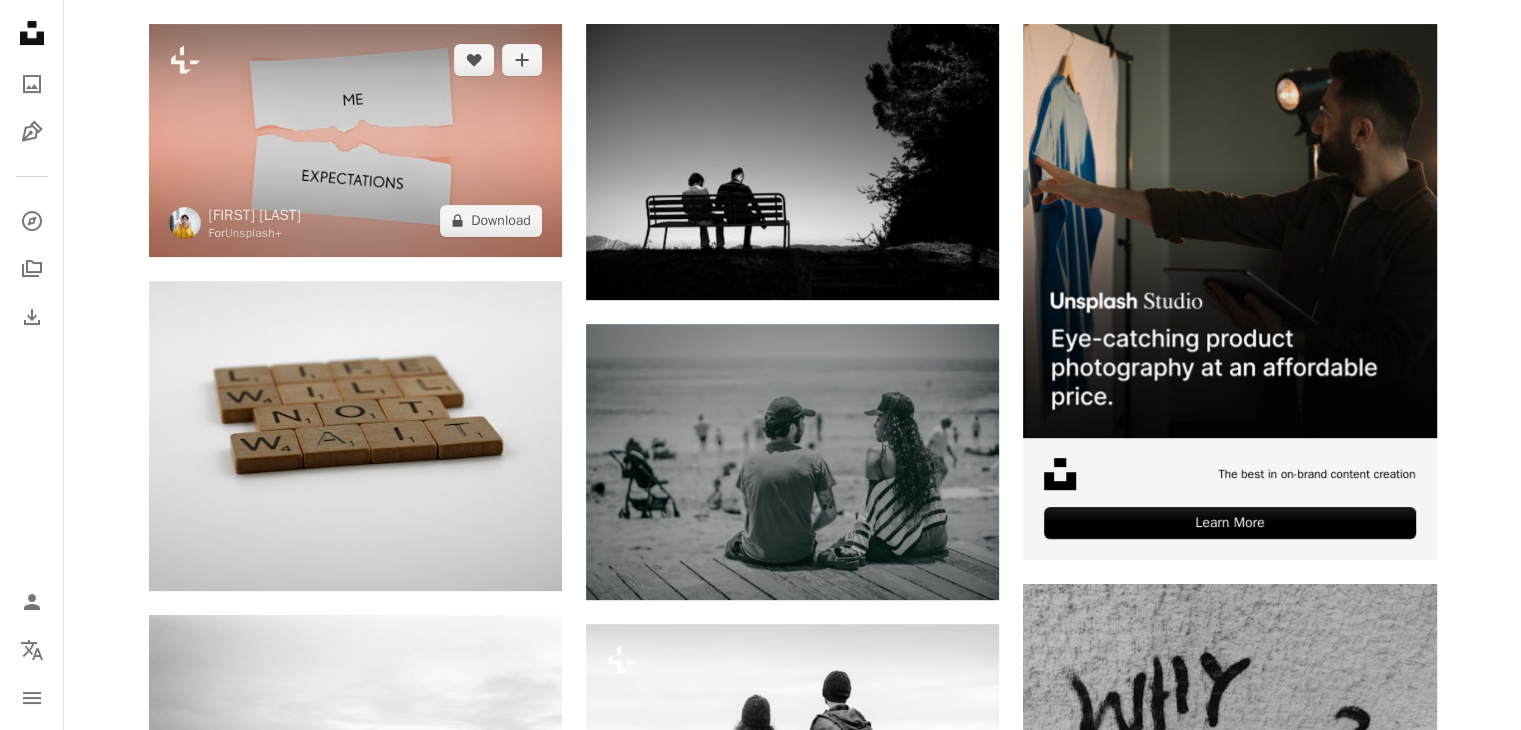 scroll, scrollTop: 484, scrollLeft: 0, axis: vertical 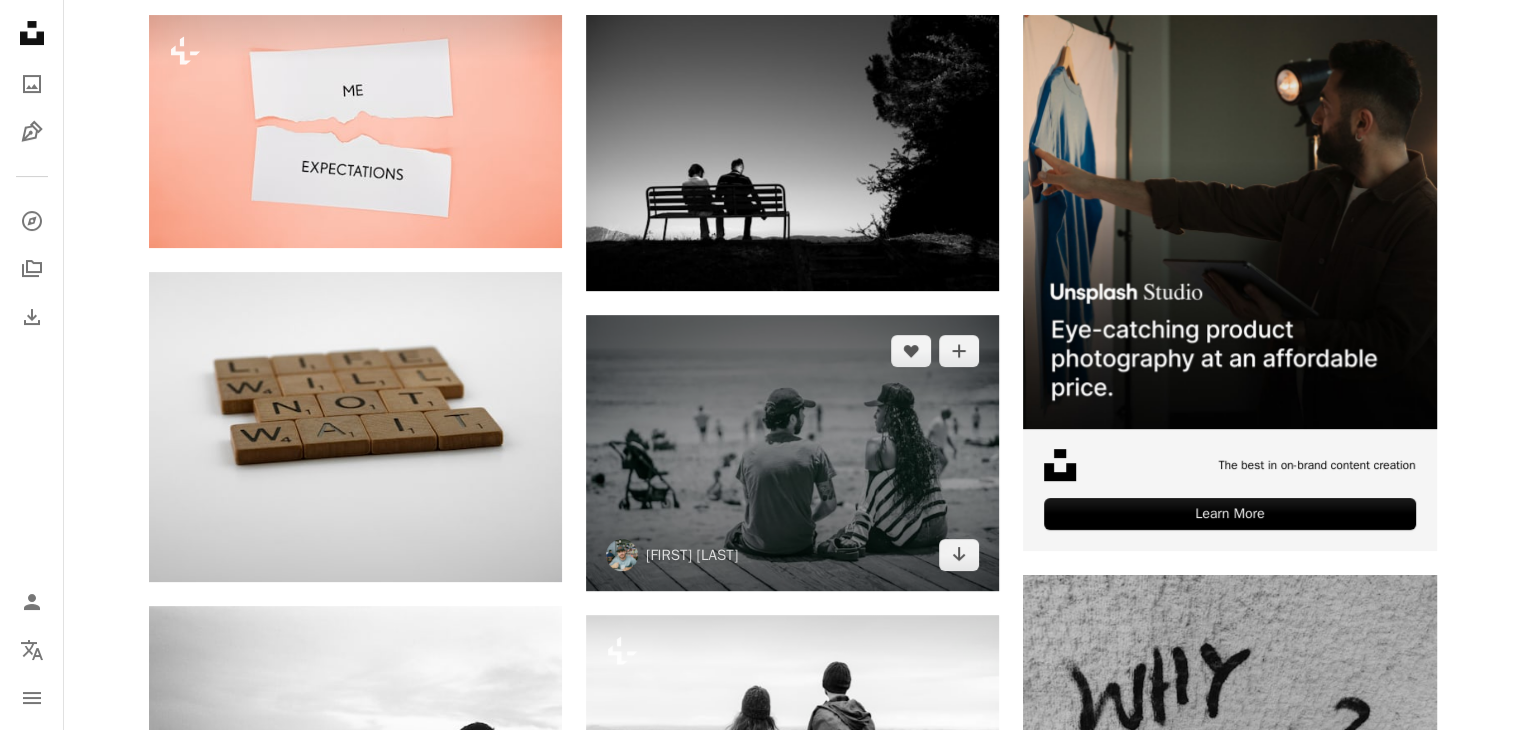 click at bounding box center (792, 452) 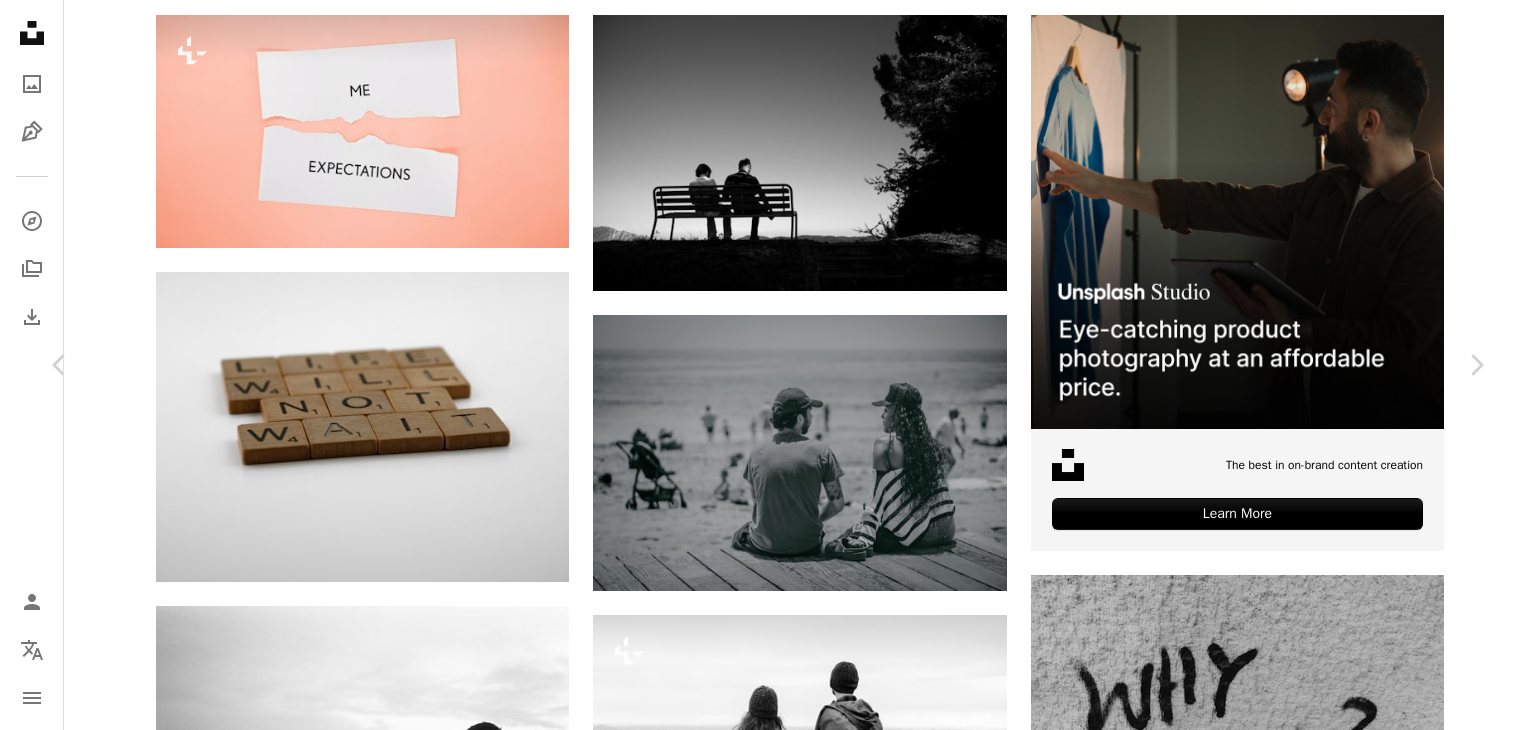 click on "Download free" at bounding box center [1287, 3653] 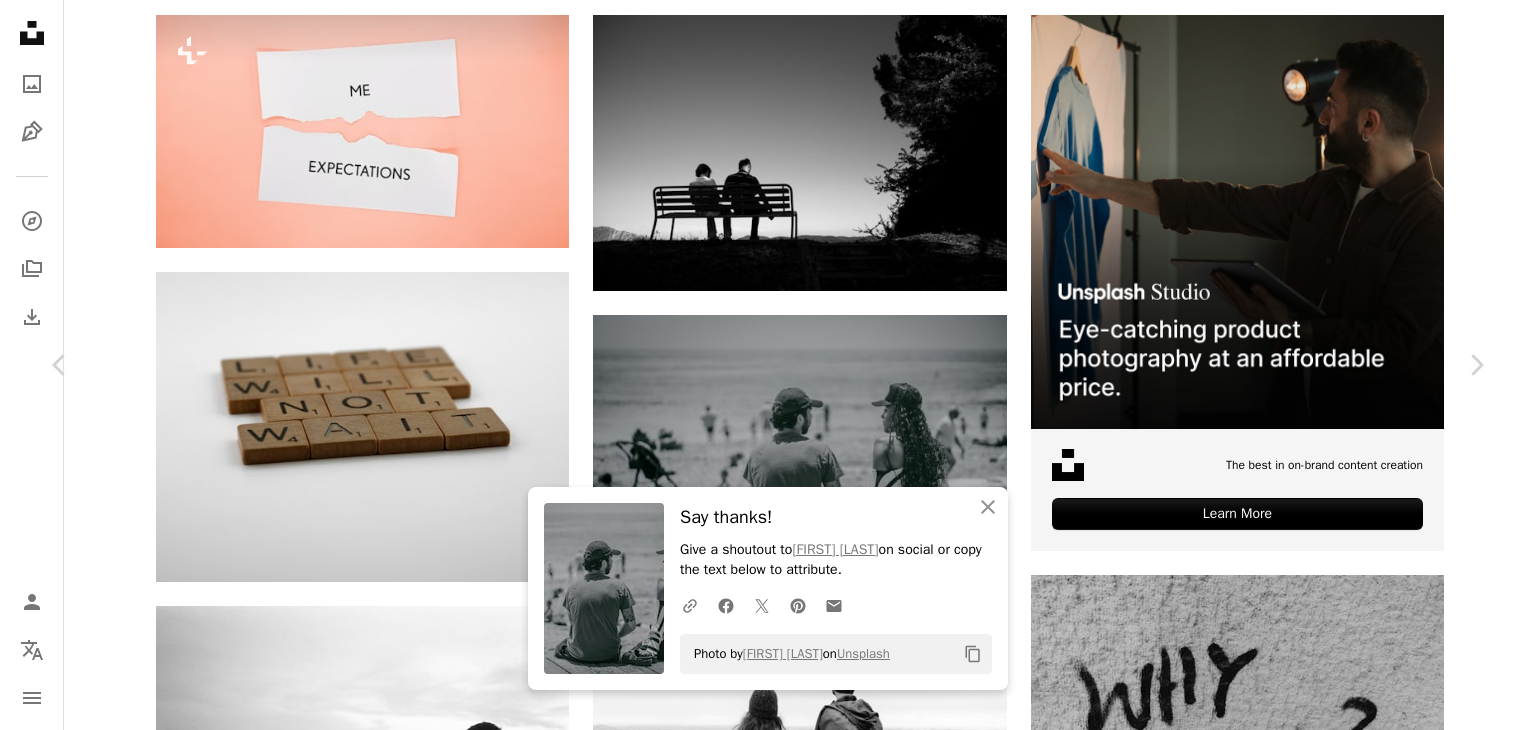 click on "An X shape" at bounding box center [20, 20] 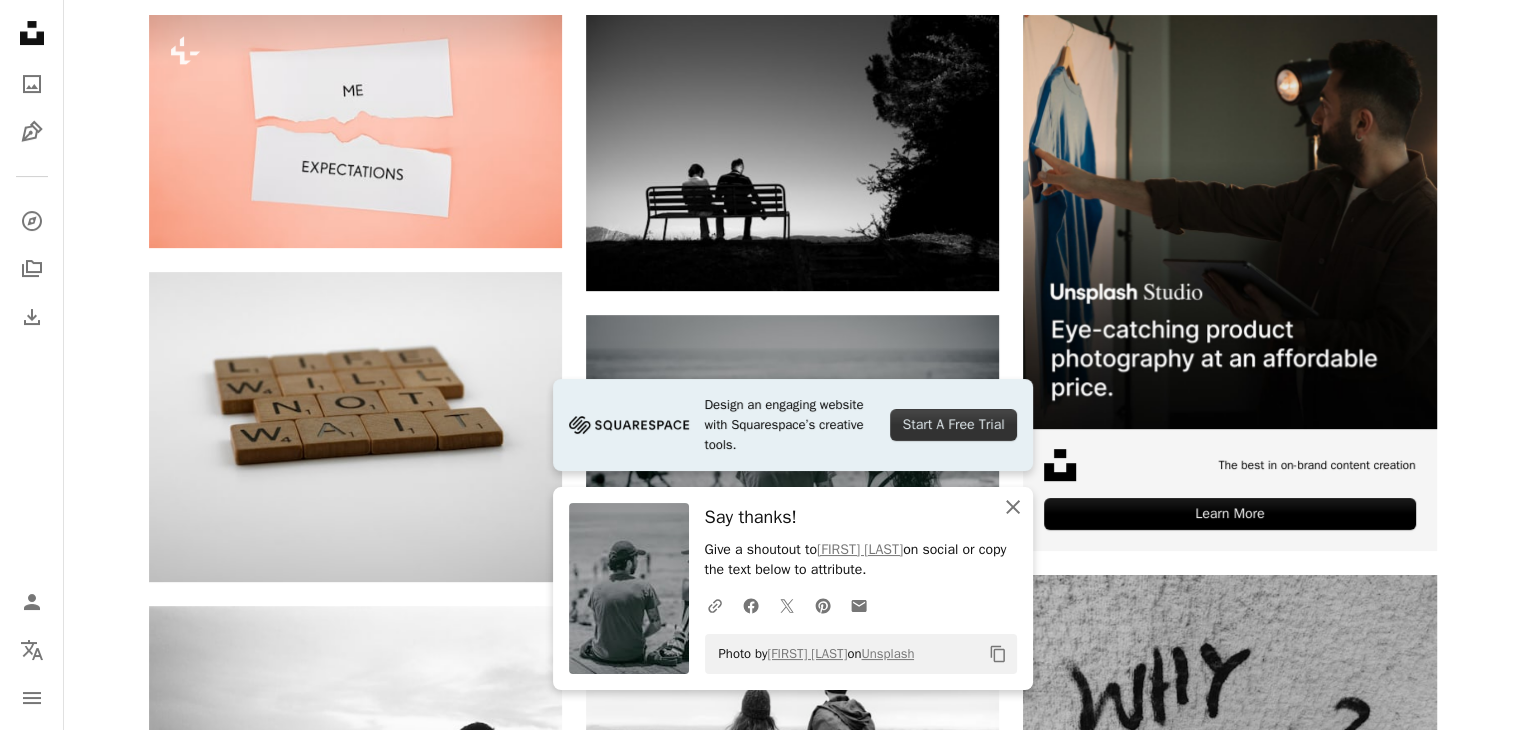 click 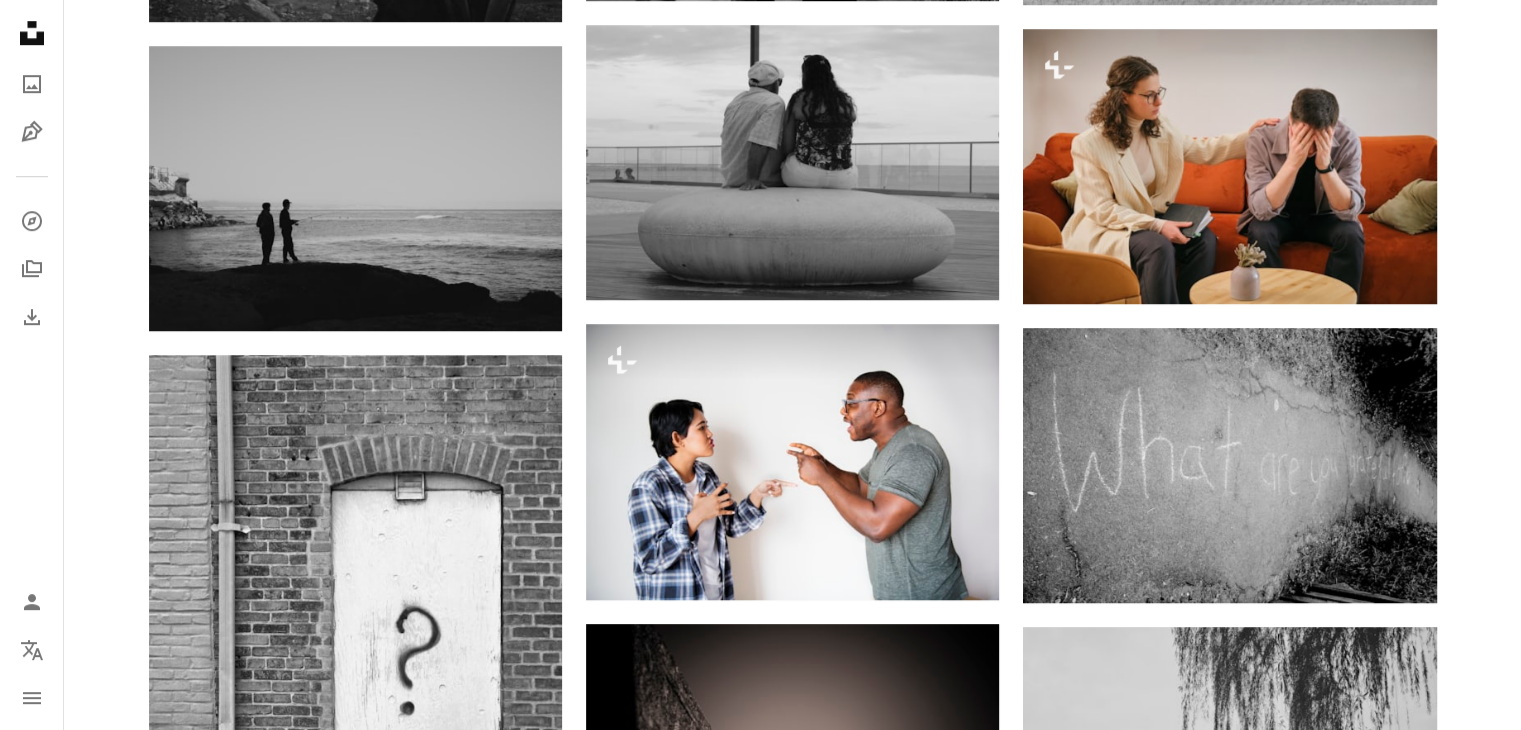 scroll, scrollTop: 1447, scrollLeft: 0, axis: vertical 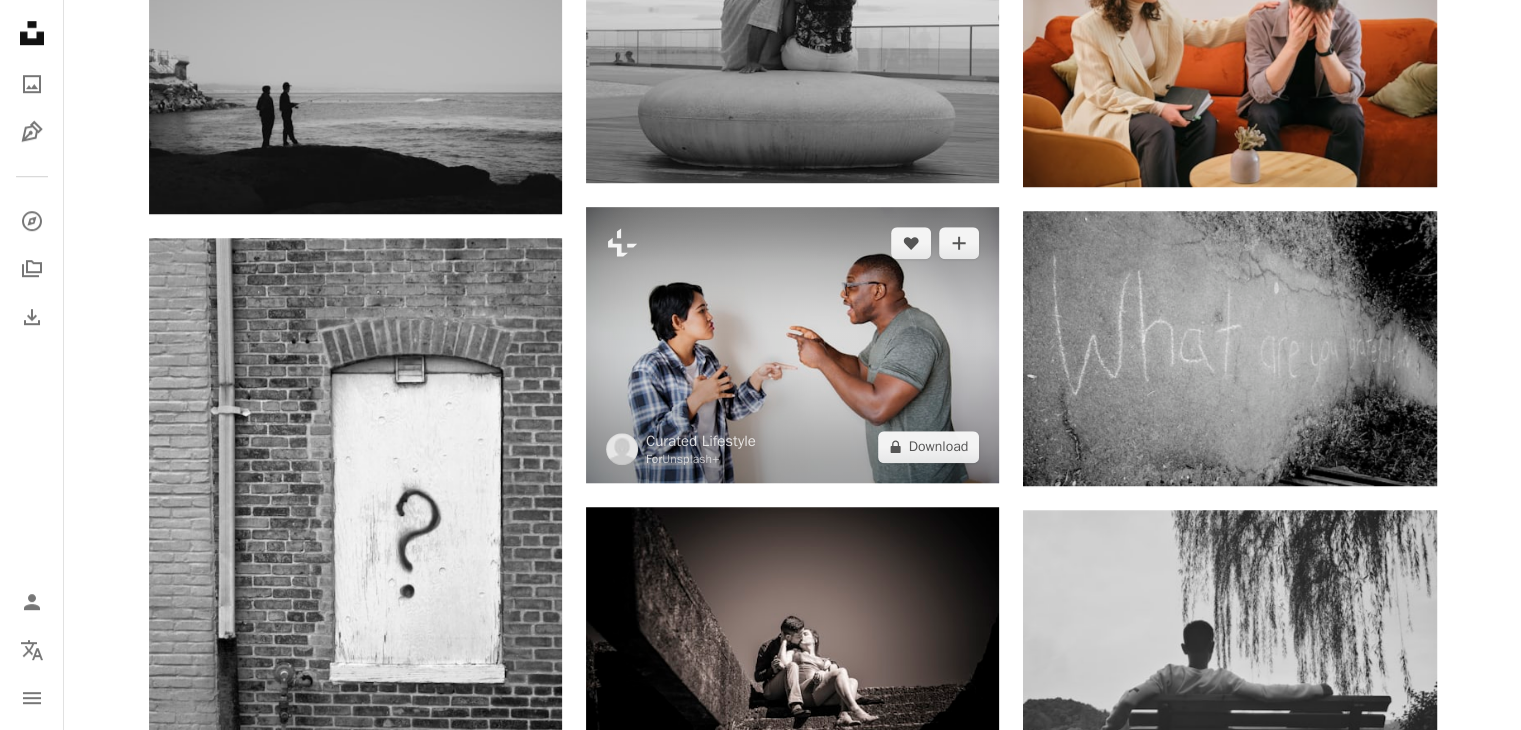 click at bounding box center [792, 344] 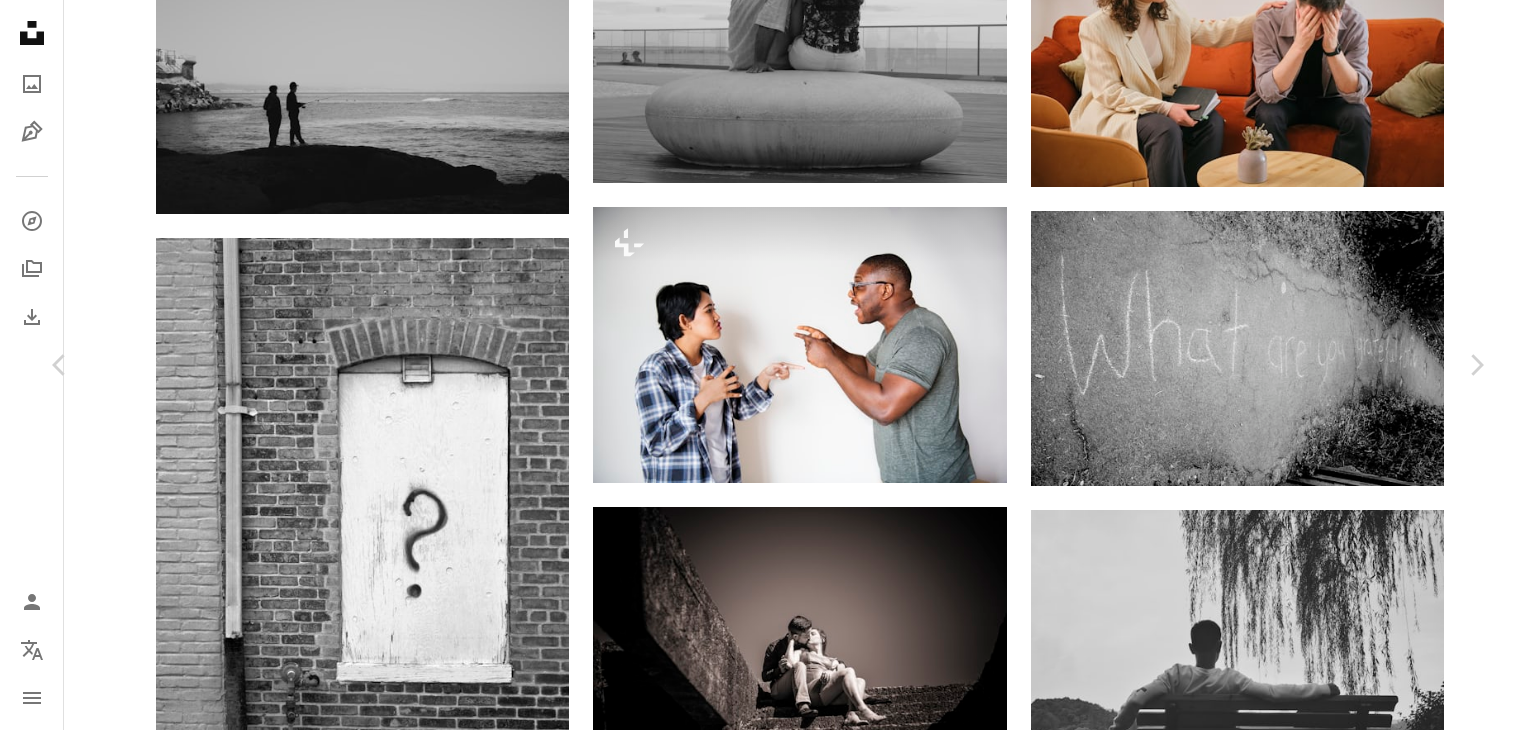 click on "An X shape" at bounding box center (20, 20) 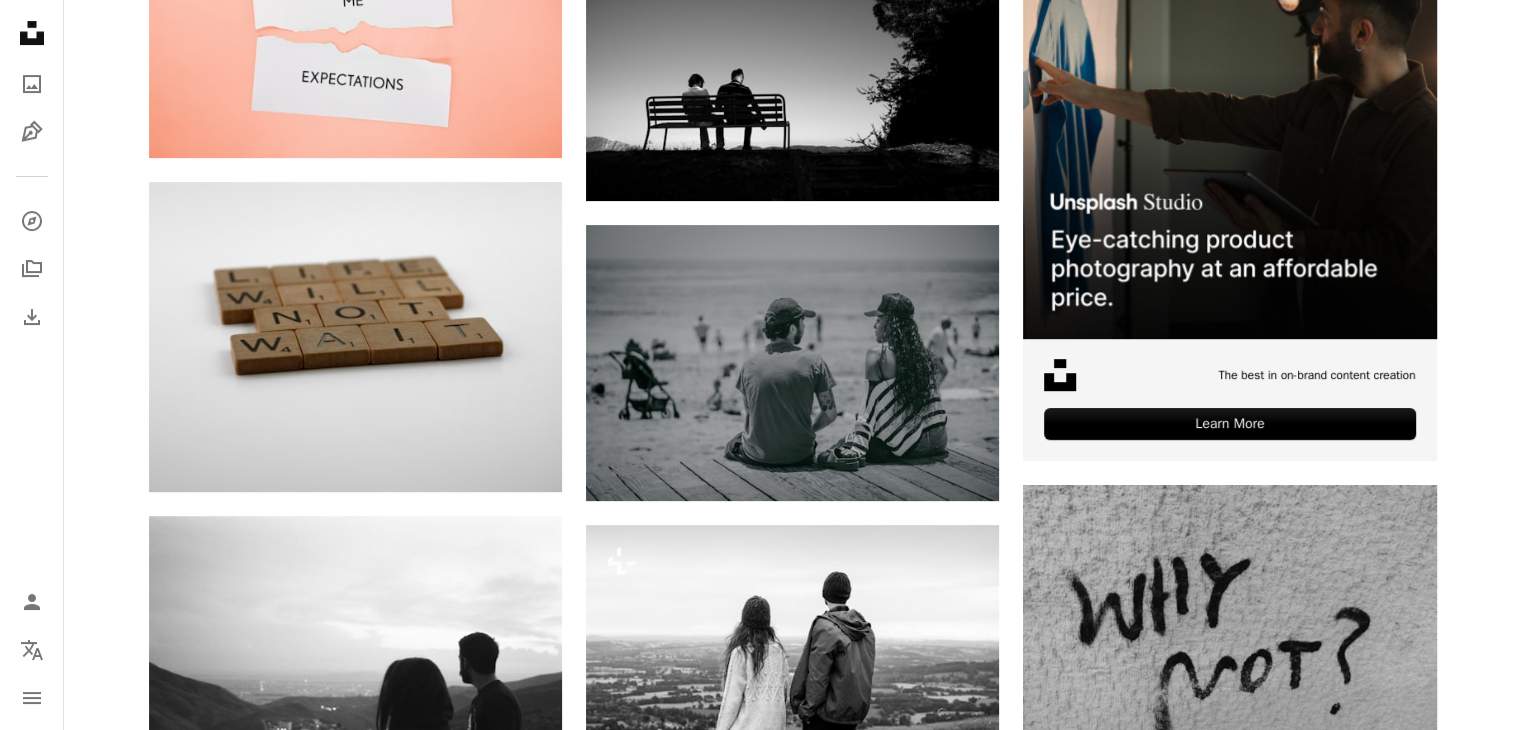 scroll, scrollTop: 0, scrollLeft: 0, axis: both 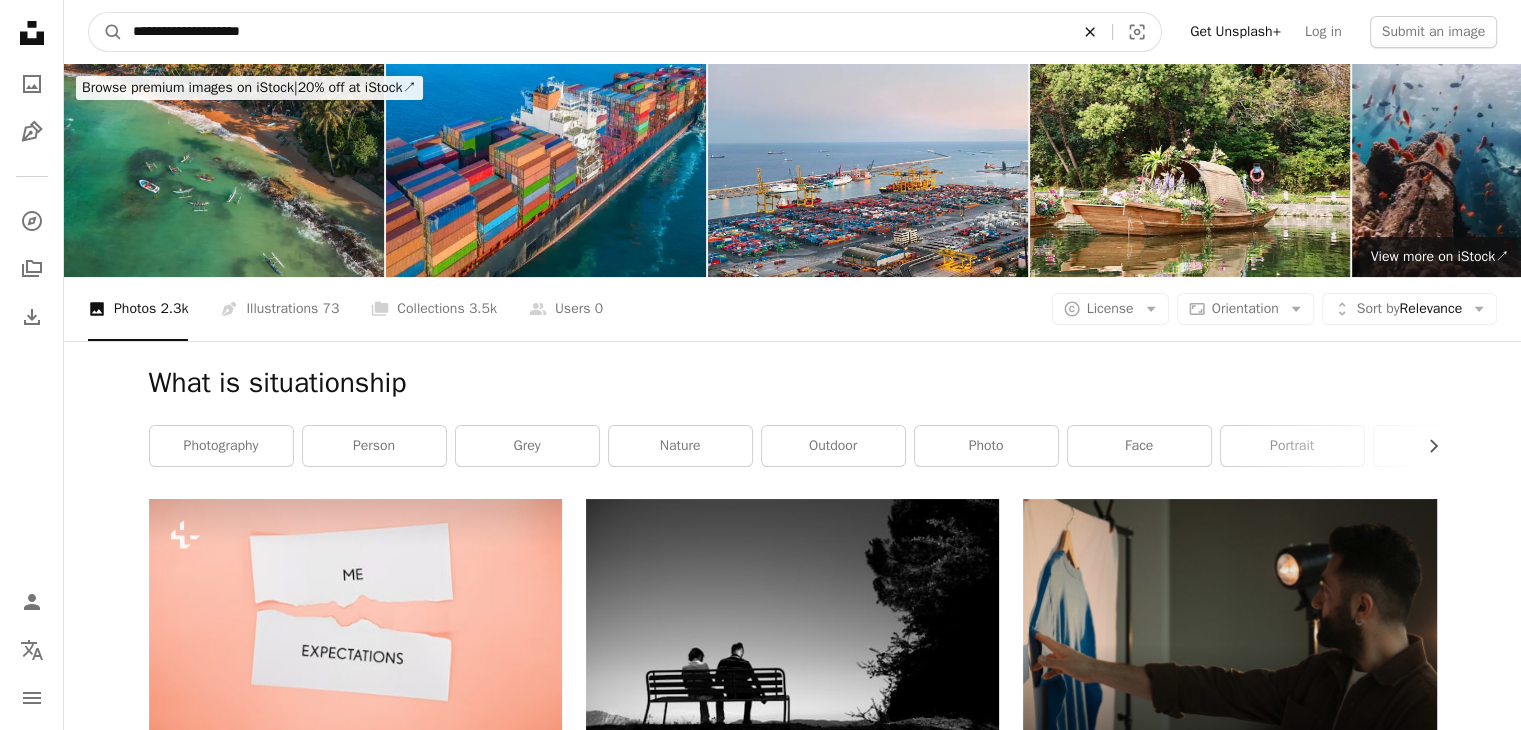 click on "An X shape" 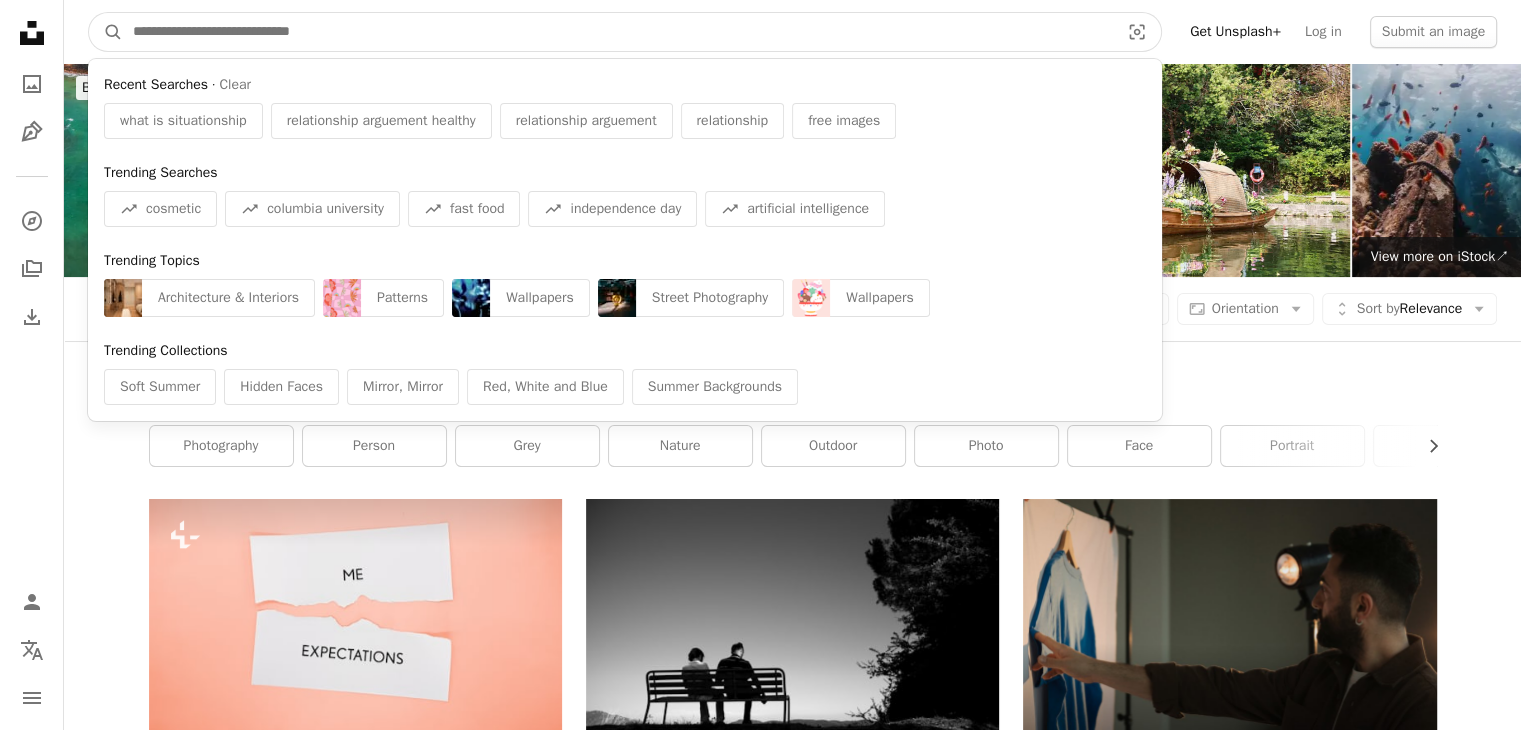 paste on "**********" 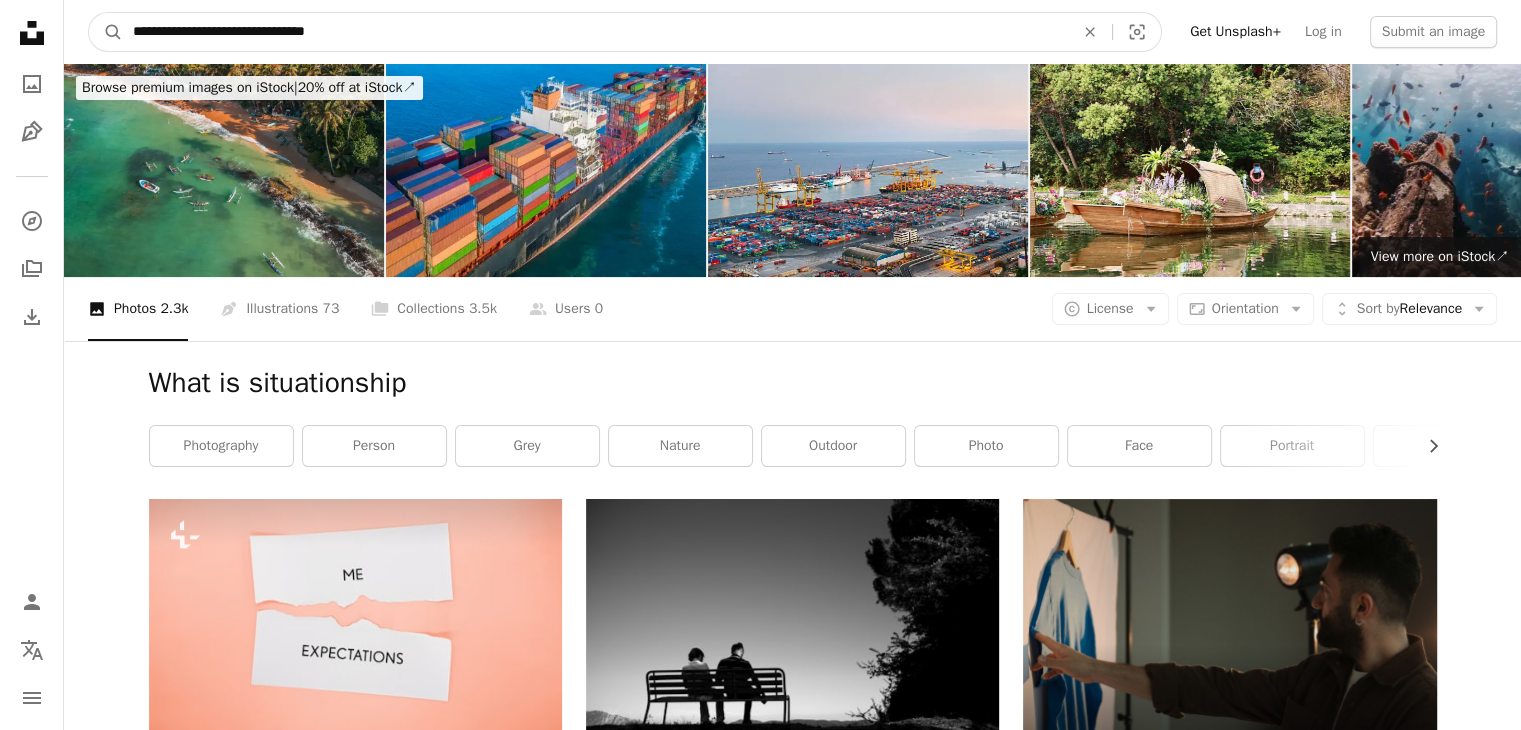 type on "**********" 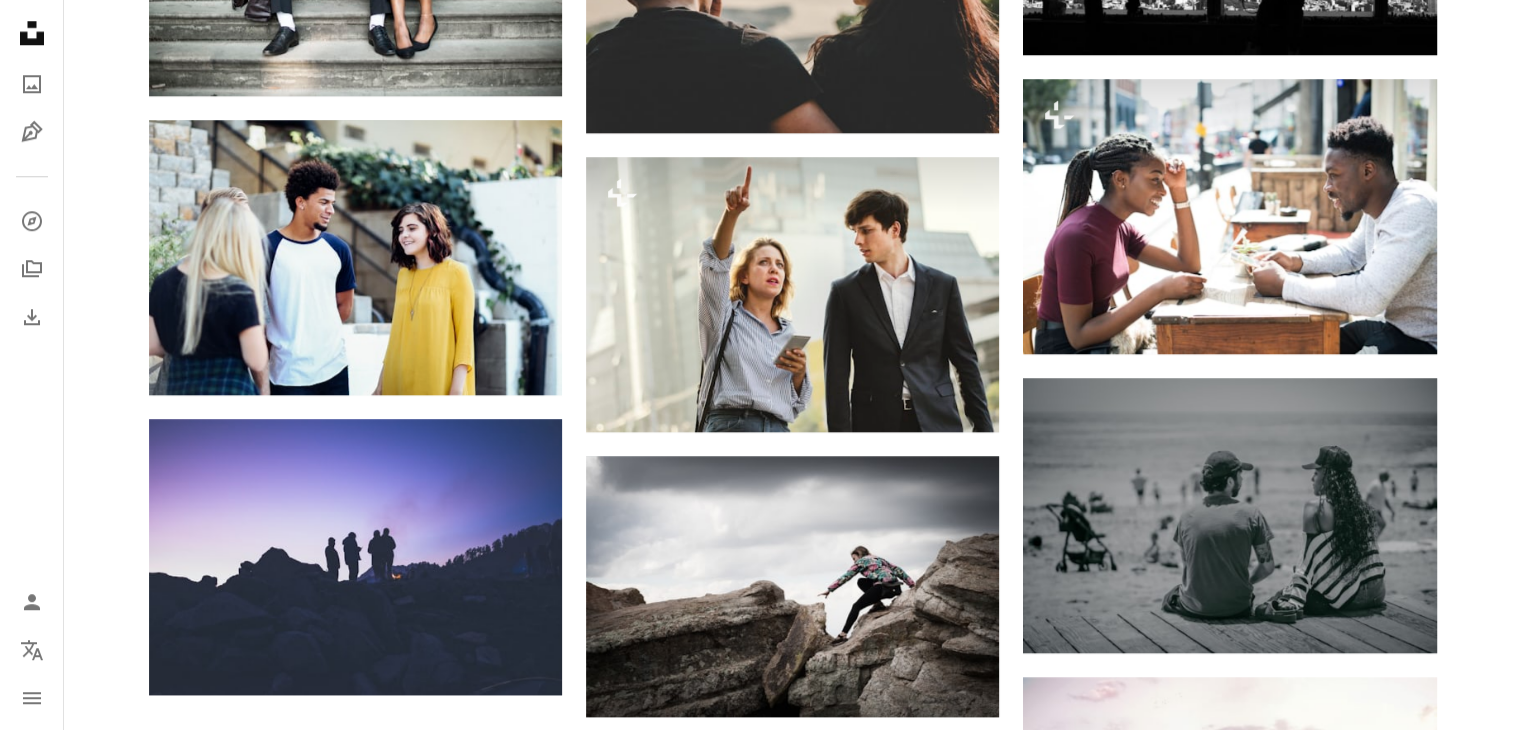 scroll, scrollTop: 1898, scrollLeft: 0, axis: vertical 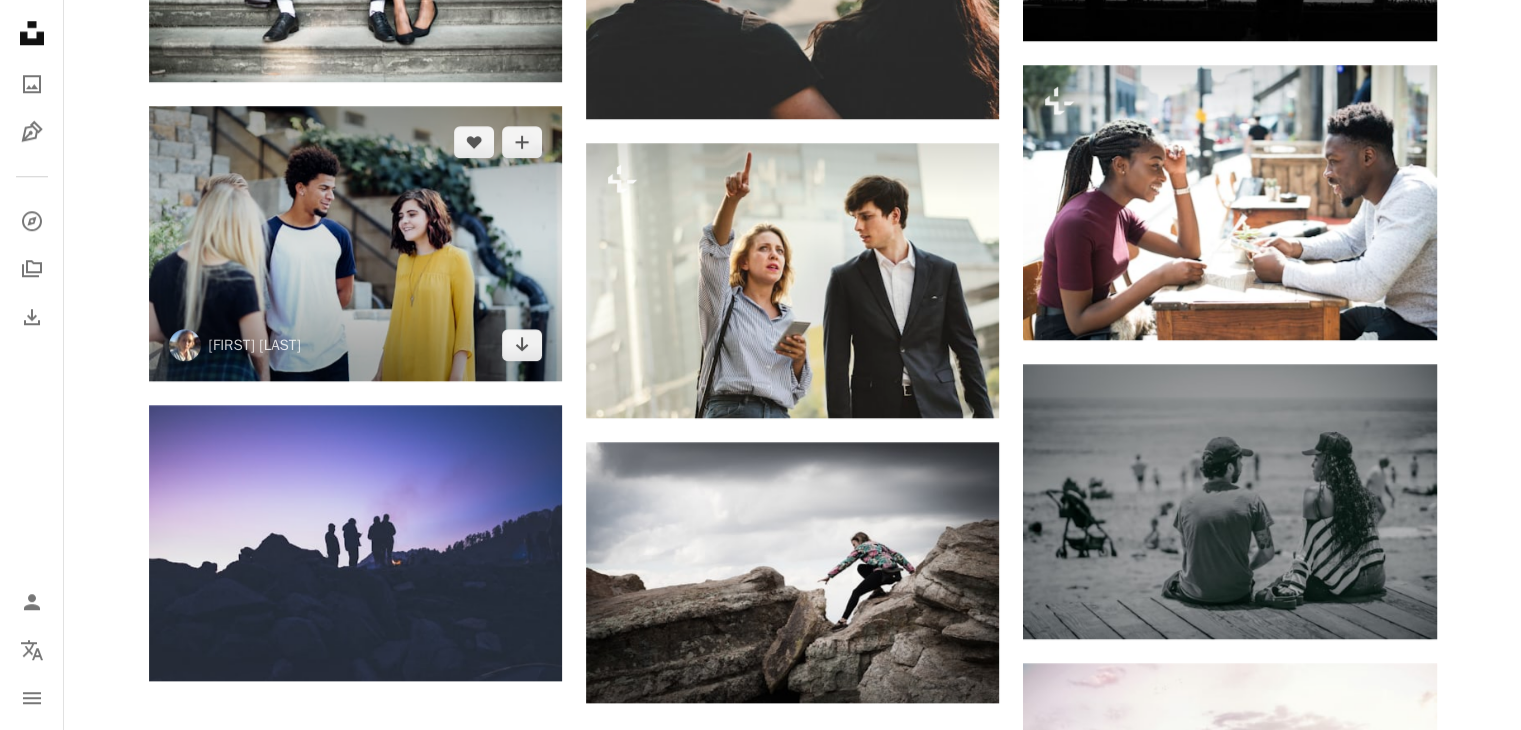 click at bounding box center [355, 243] 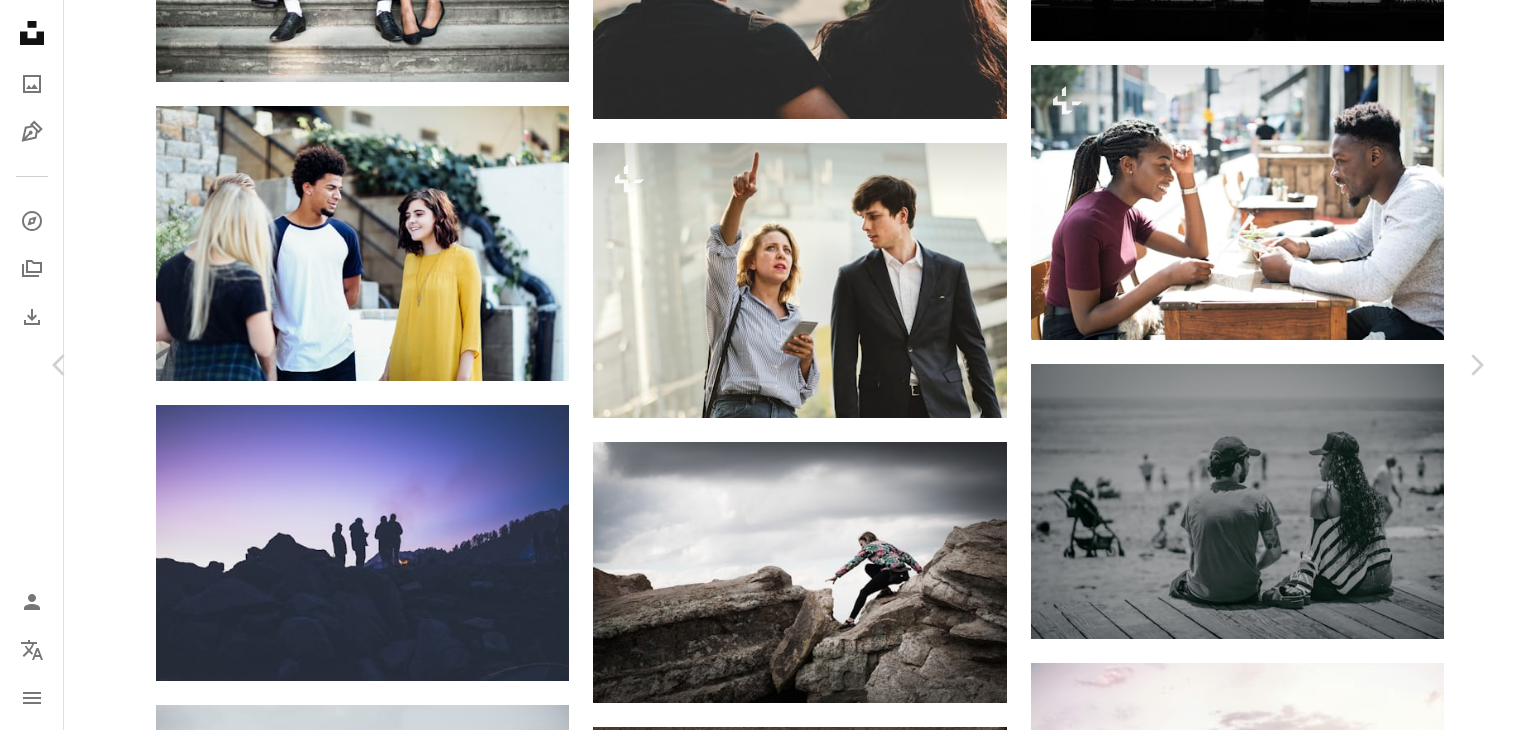 click on "Download free" at bounding box center [1287, 4299] 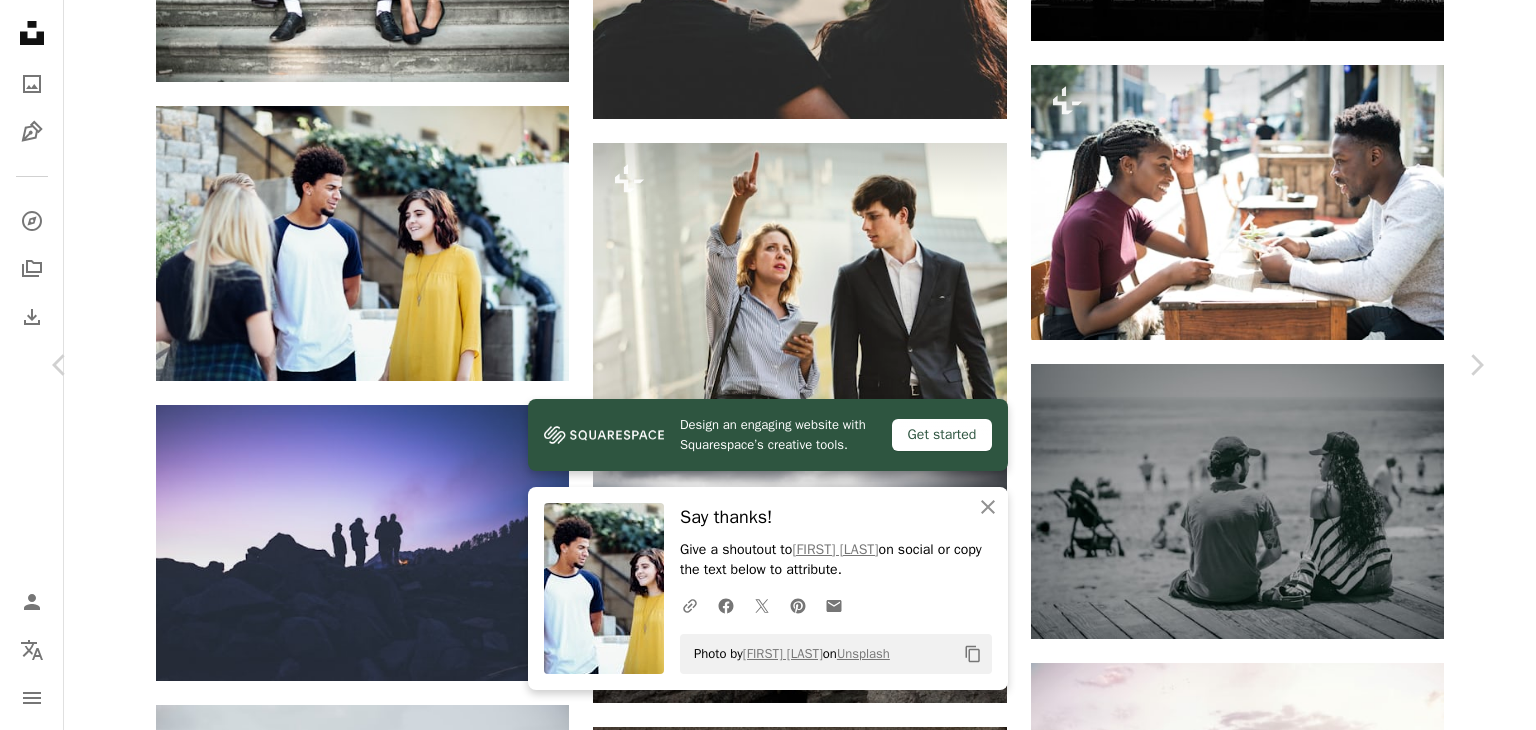 click on "An X shape" at bounding box center (20, 20) 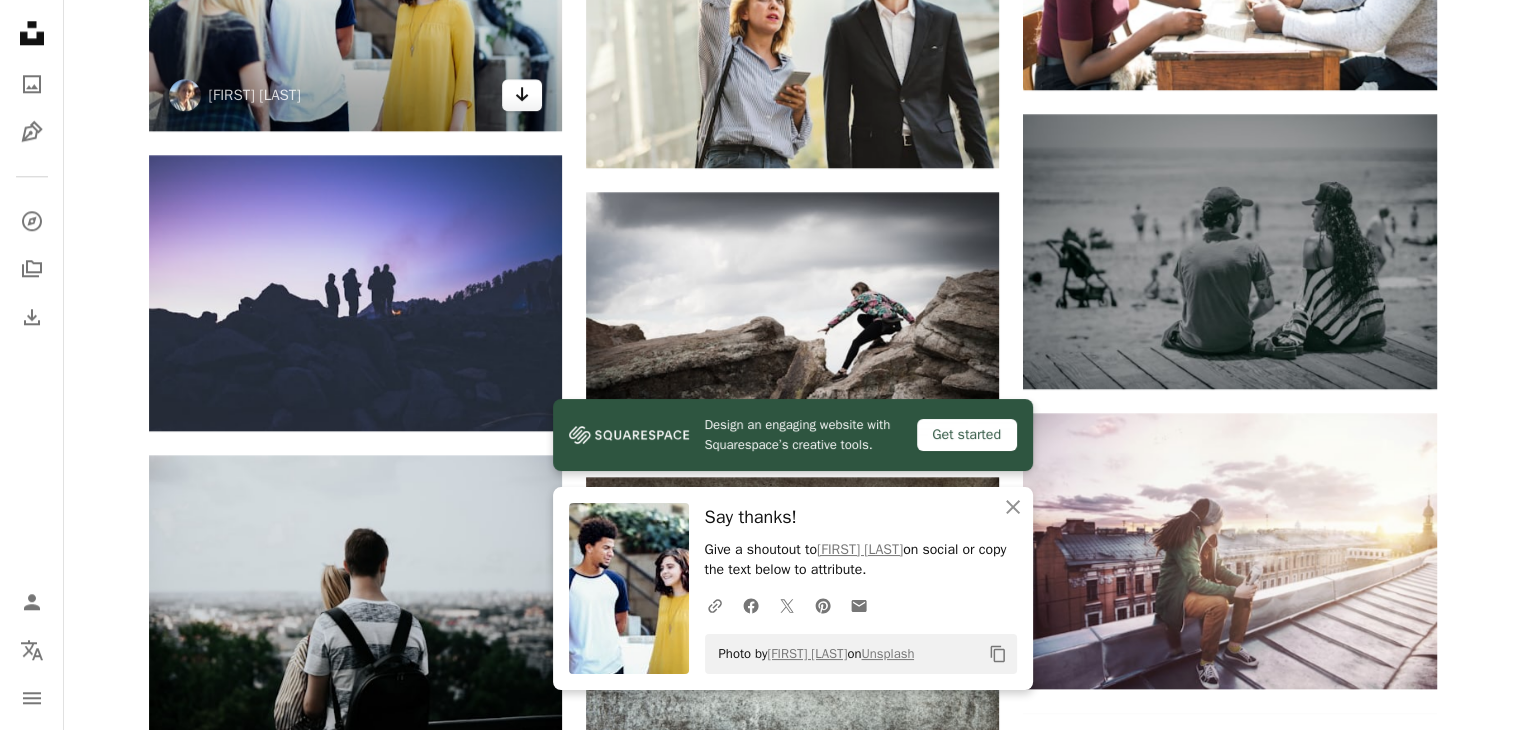 scroll, scrollTop: 2220, scrollLeft: 0, axis: vertical 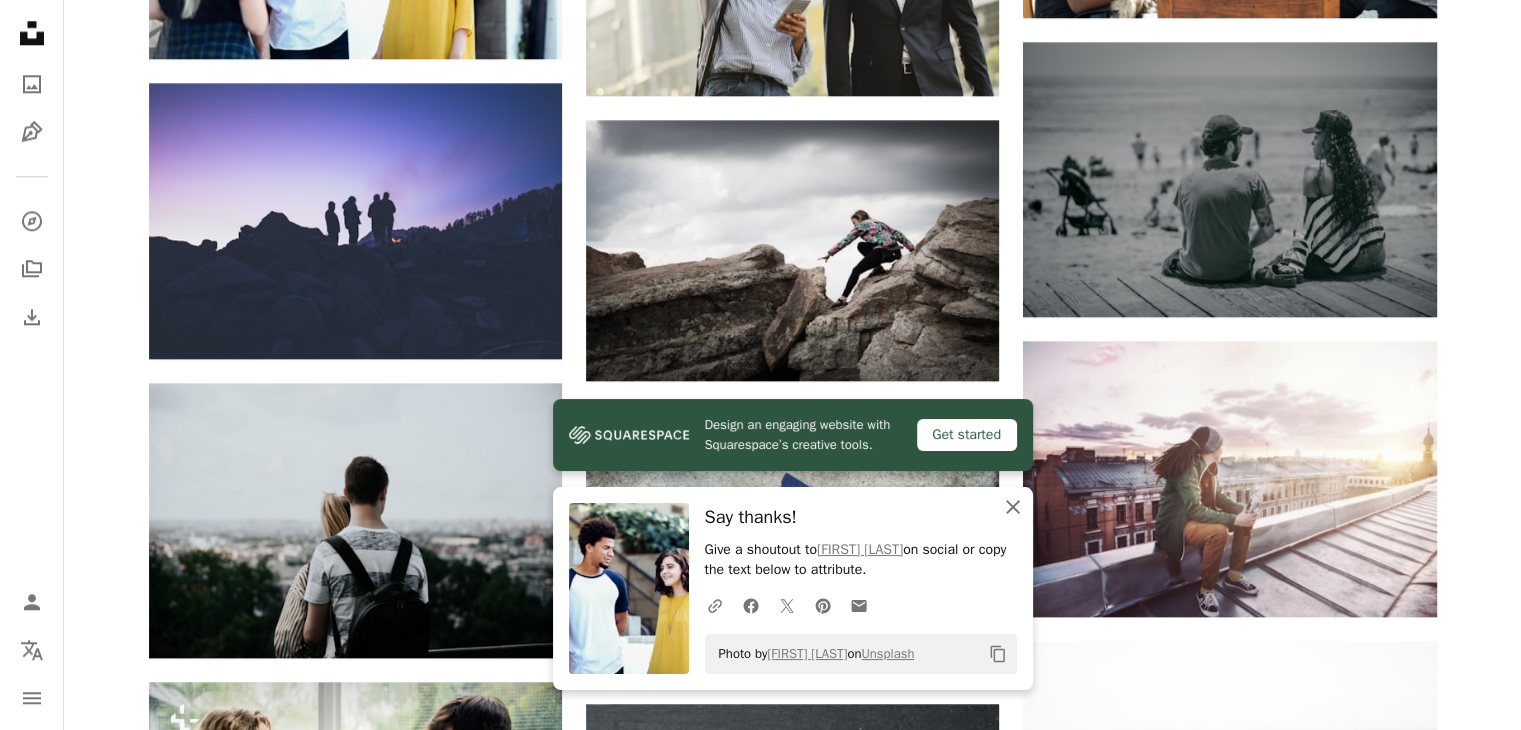 click on "An X shape" 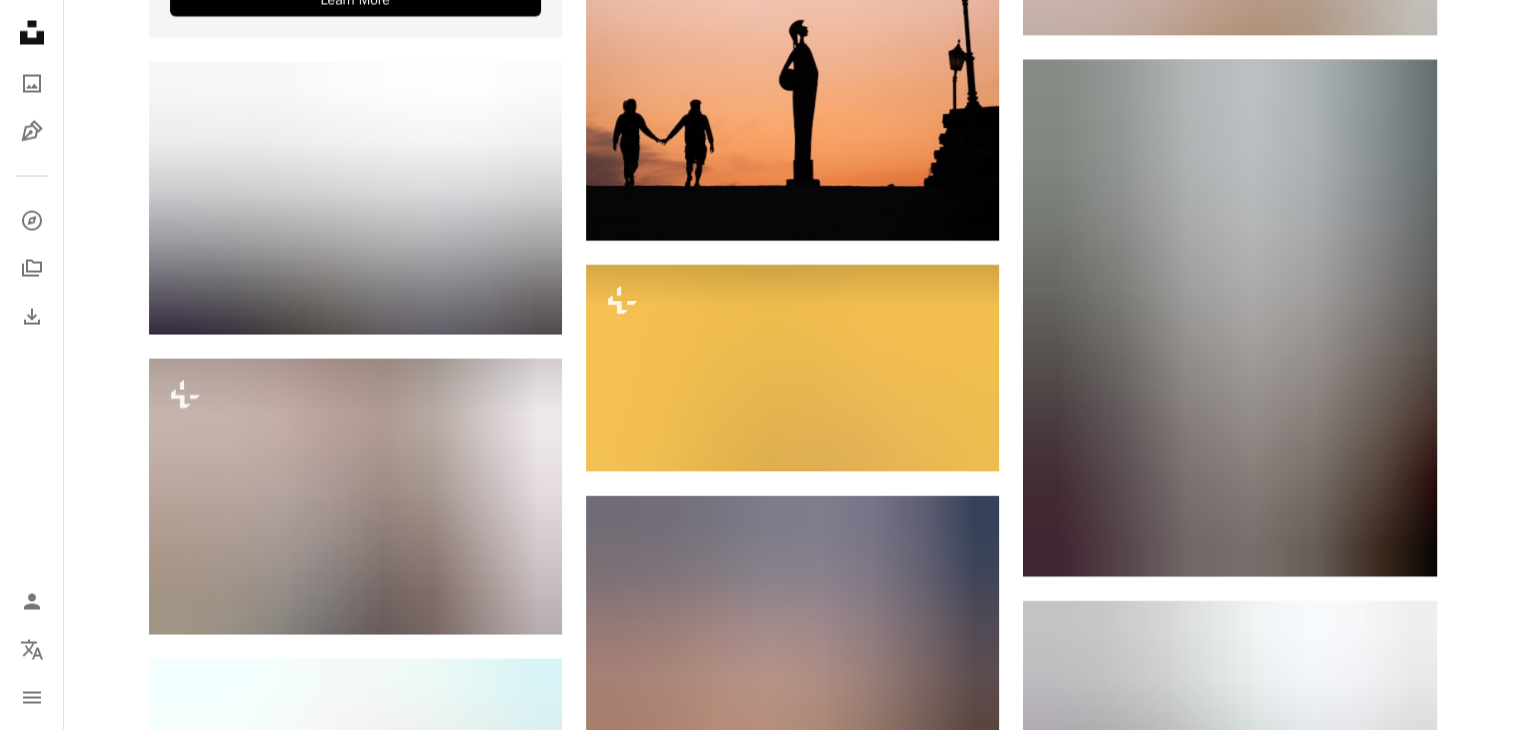 scroll, scrollTop: 3998, scrollLeft: 0, axis: vertical 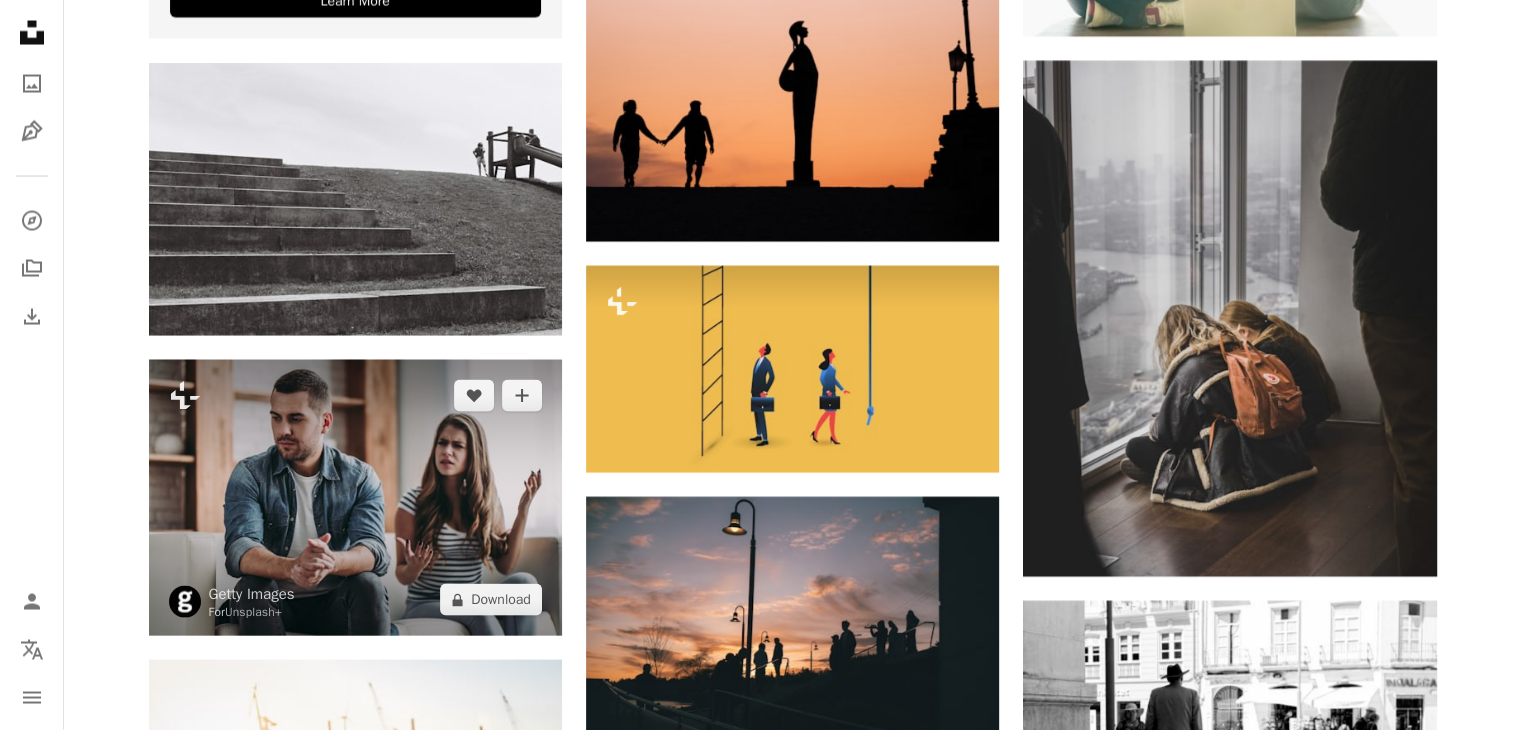 click at bounding box center [355, 498] 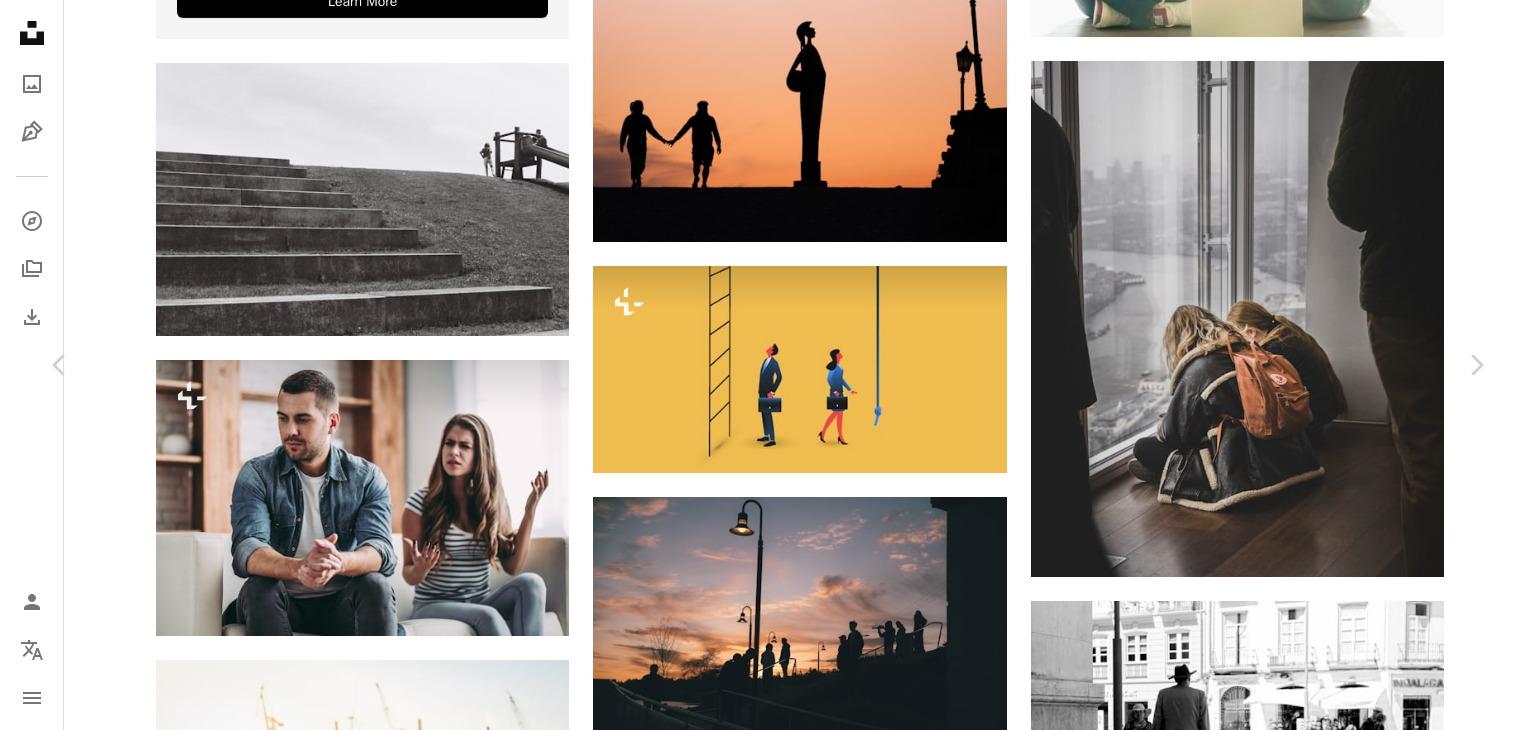 click on "An X shape" at bounding box center (20, 20) 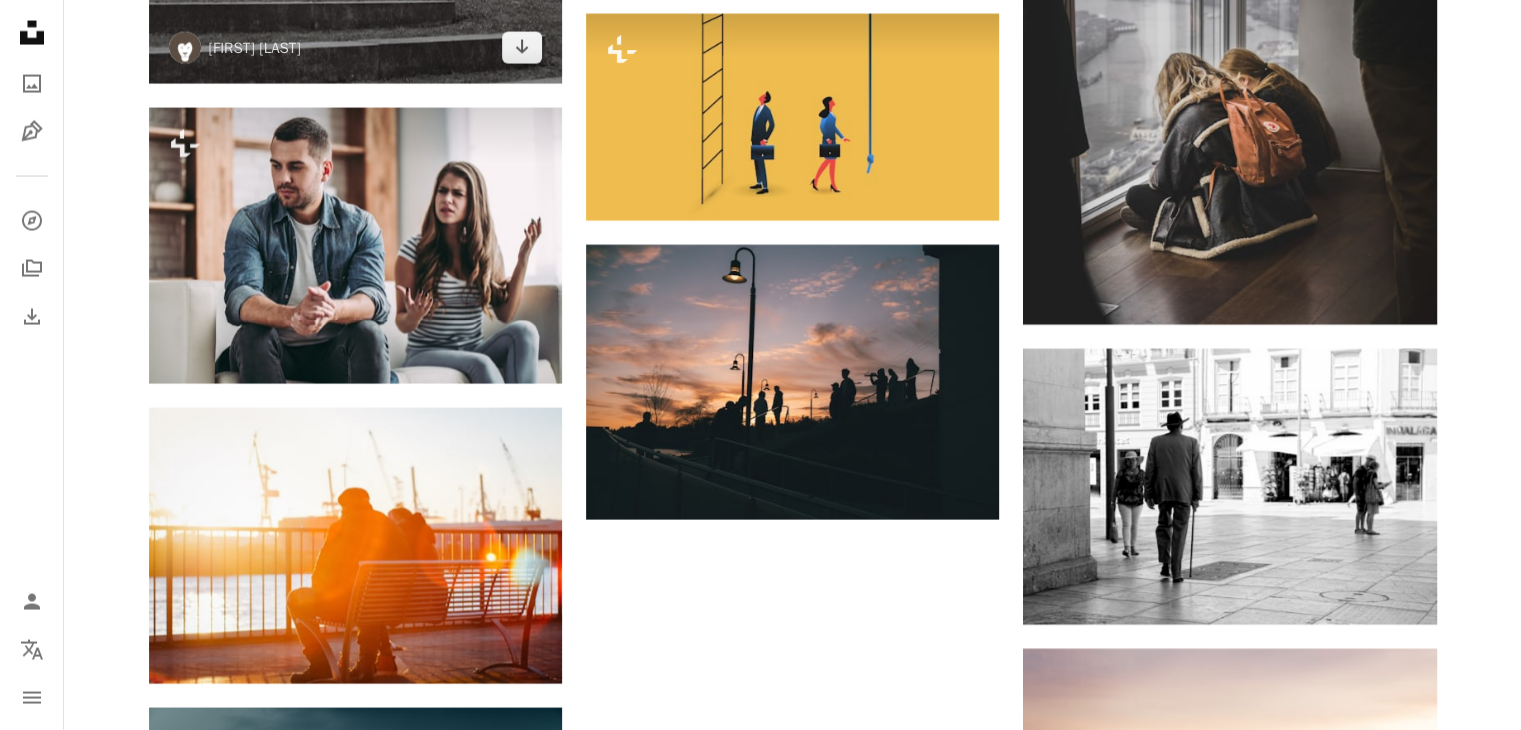 scroll, scrollTop: 4259, scrollLeft: 0, axis: vertical 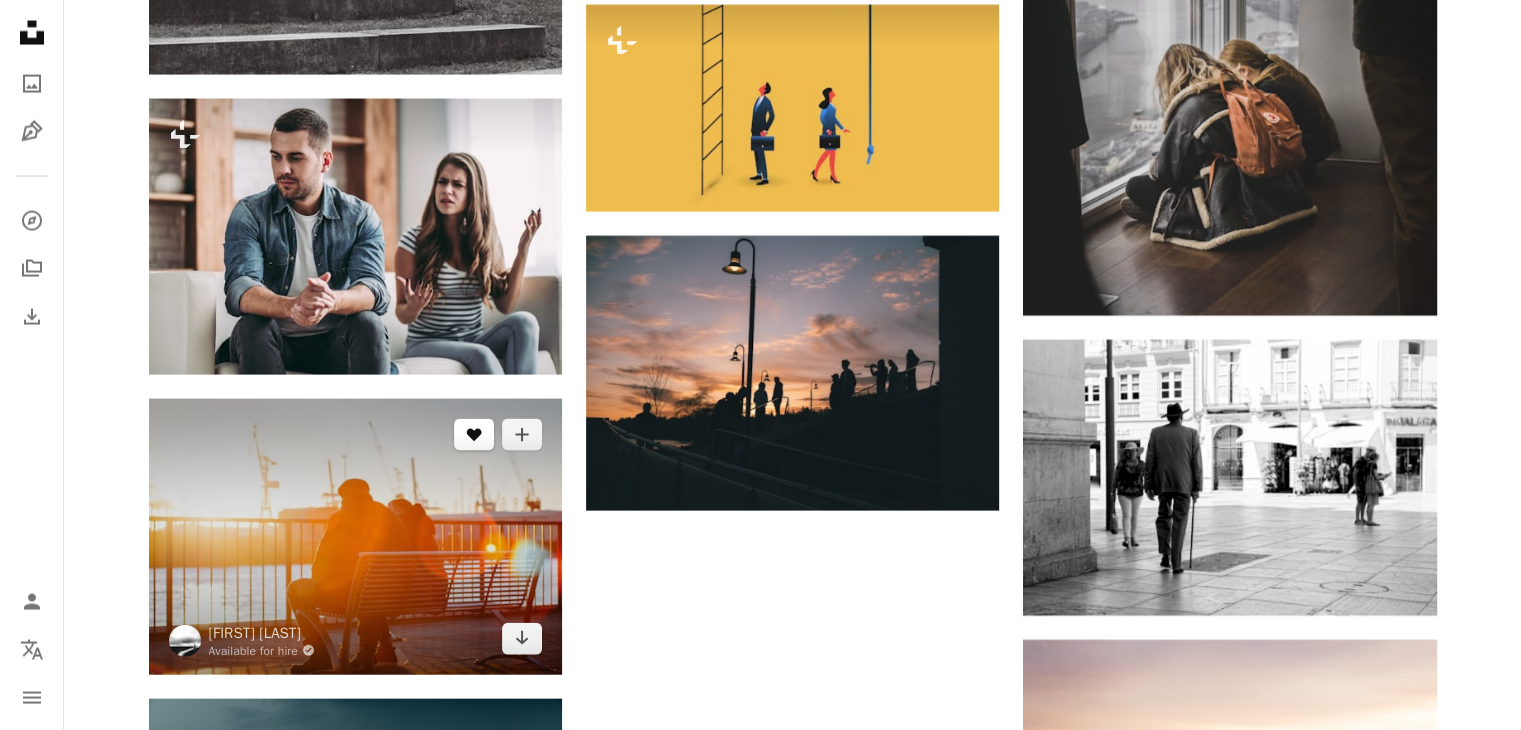 click on "A heart" at bounding box center [474, 435] 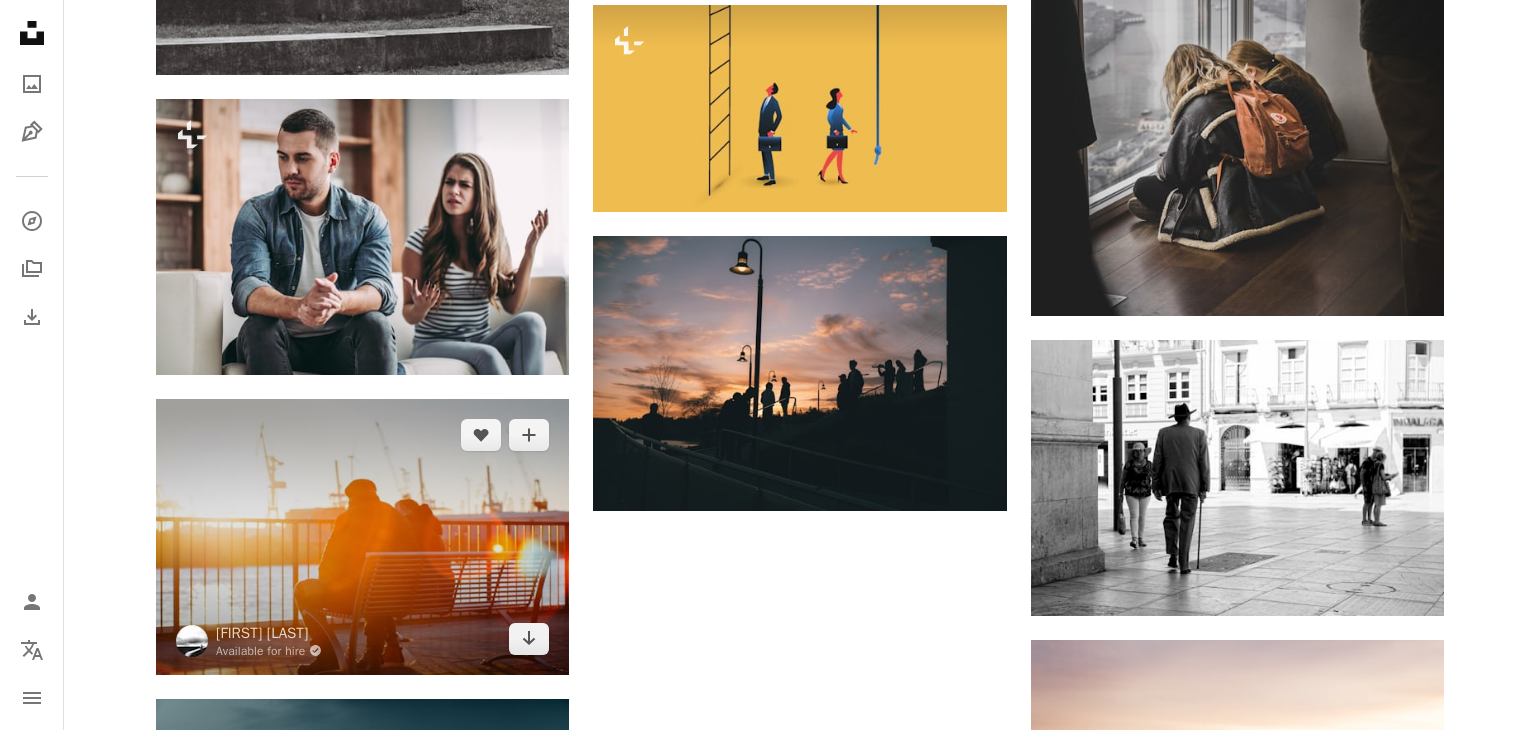 drag, startPoint x: 214, startPoint y: 377, endPoint x: 265, endPoint y: 477, distance: 112.25417 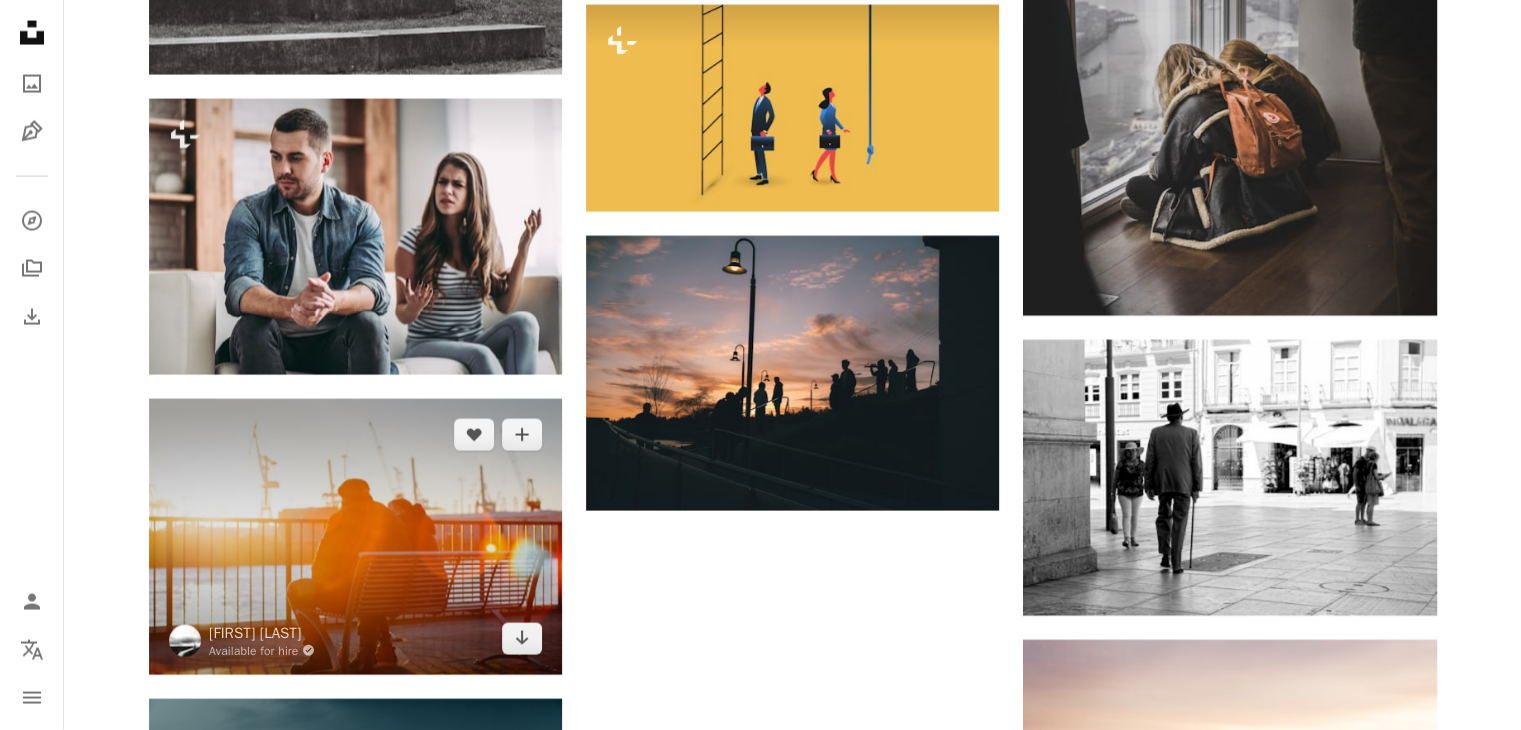 click at bounding box center (355, 536) 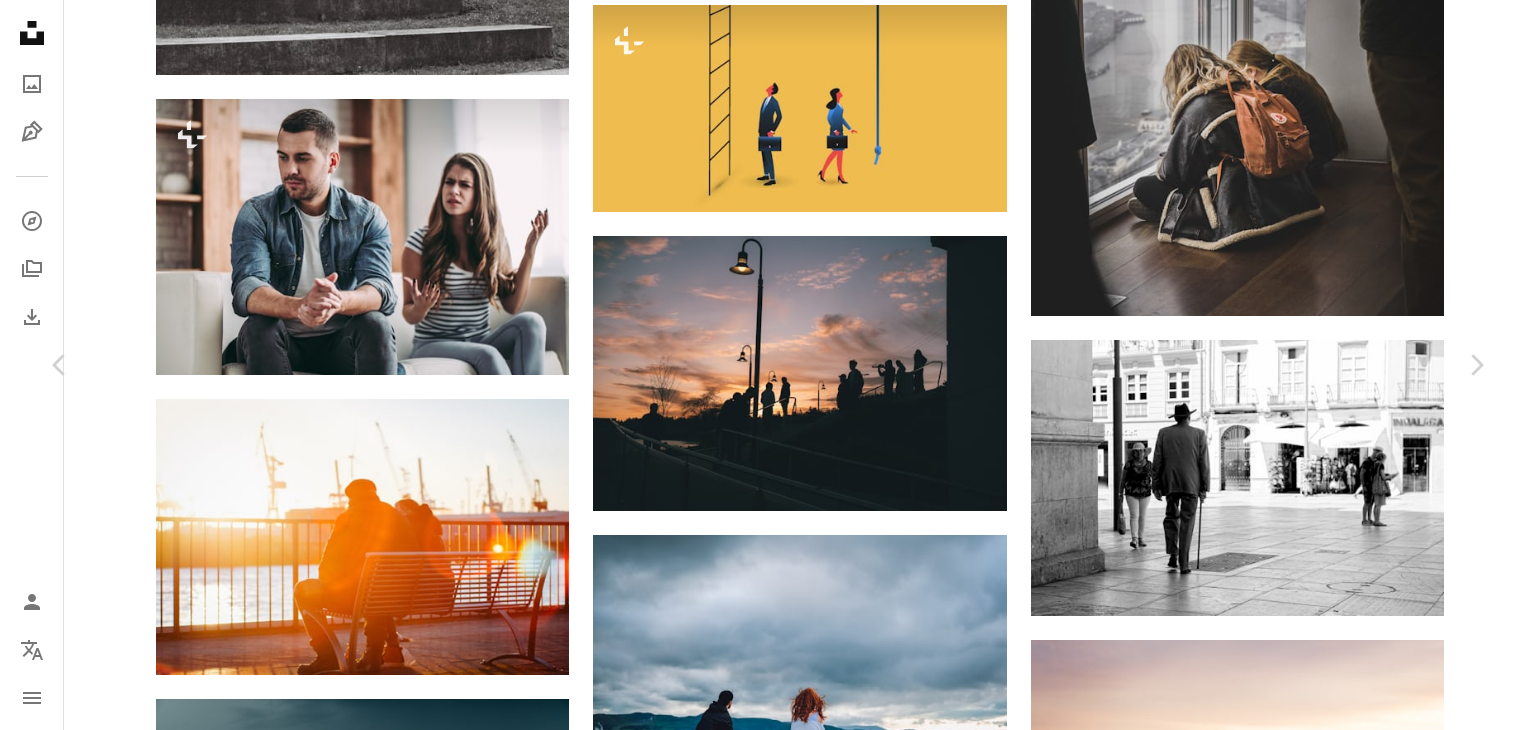 click on "Download free" at bounding box center (1287, 4777) 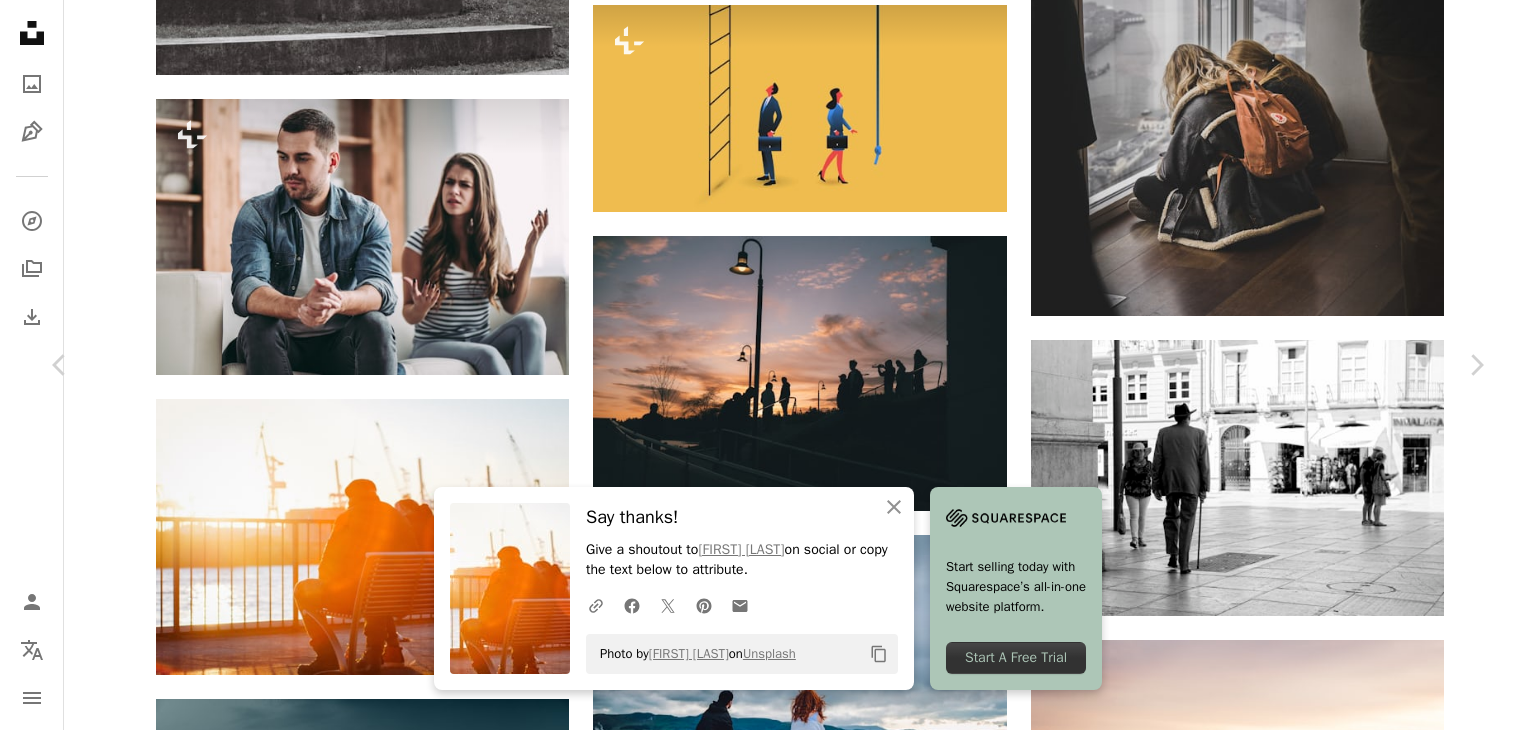 click on "An X shape" at bounding box center (20, 20) 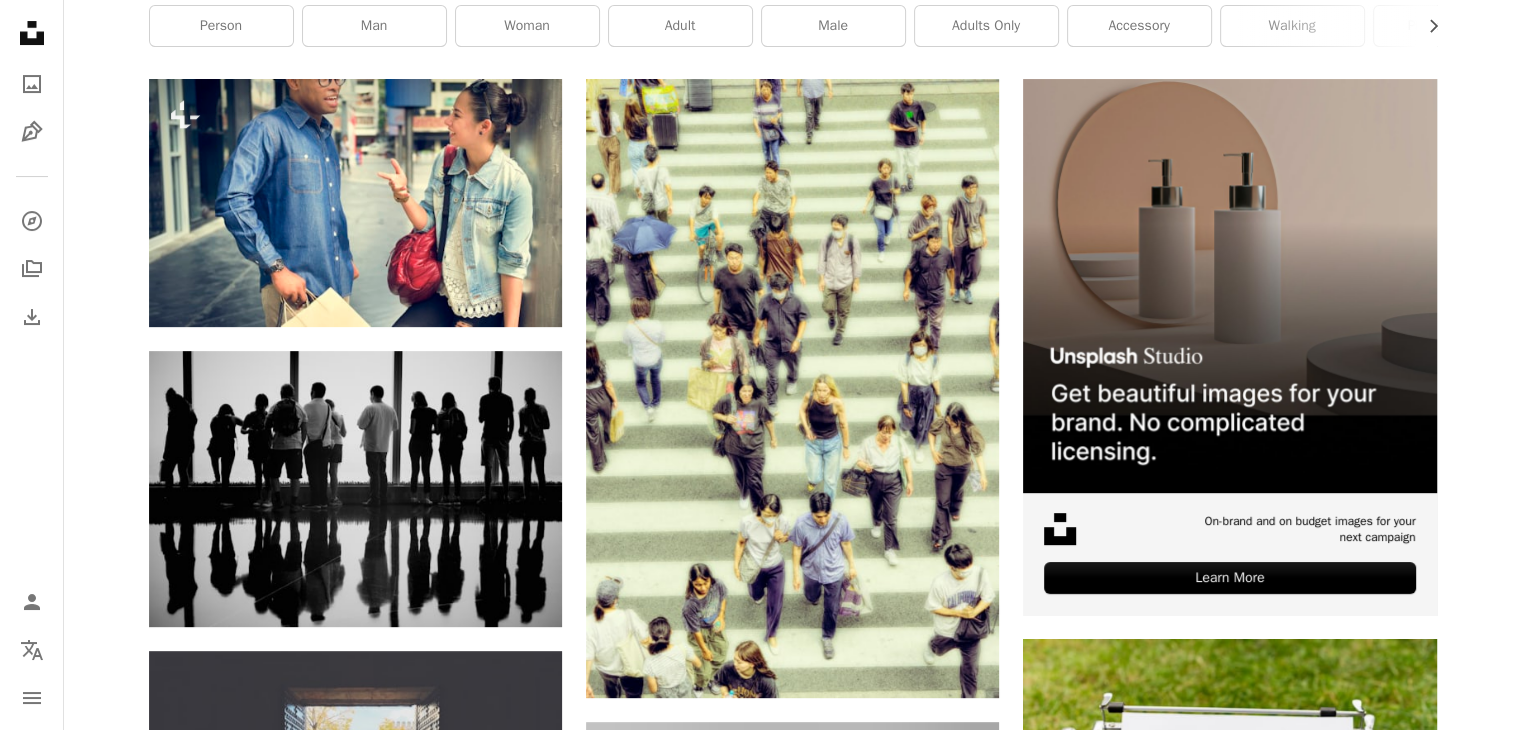 scroll, scrollTop: 0, scrollLeft: 0, axis: both 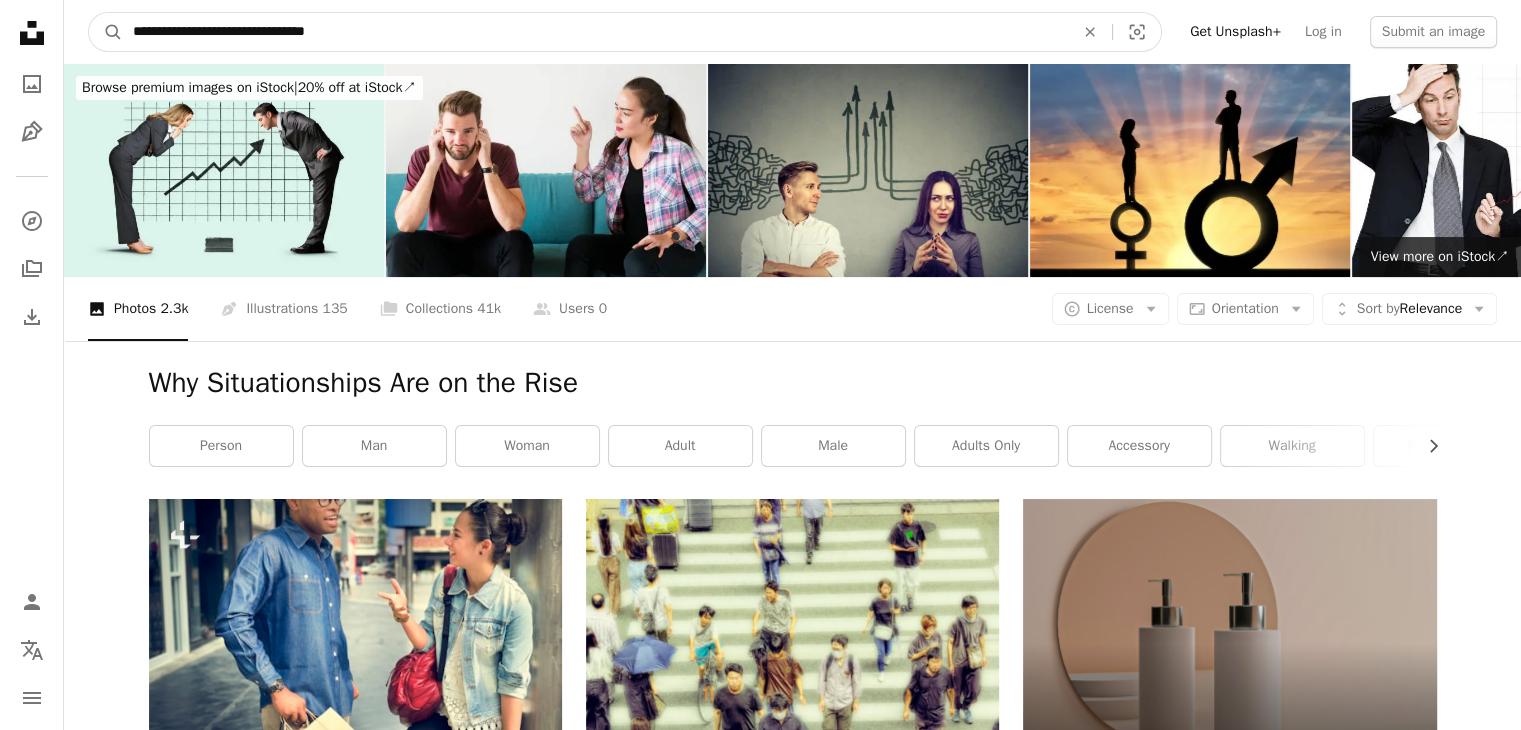 click on "**********" at bounding box center (595, 32) 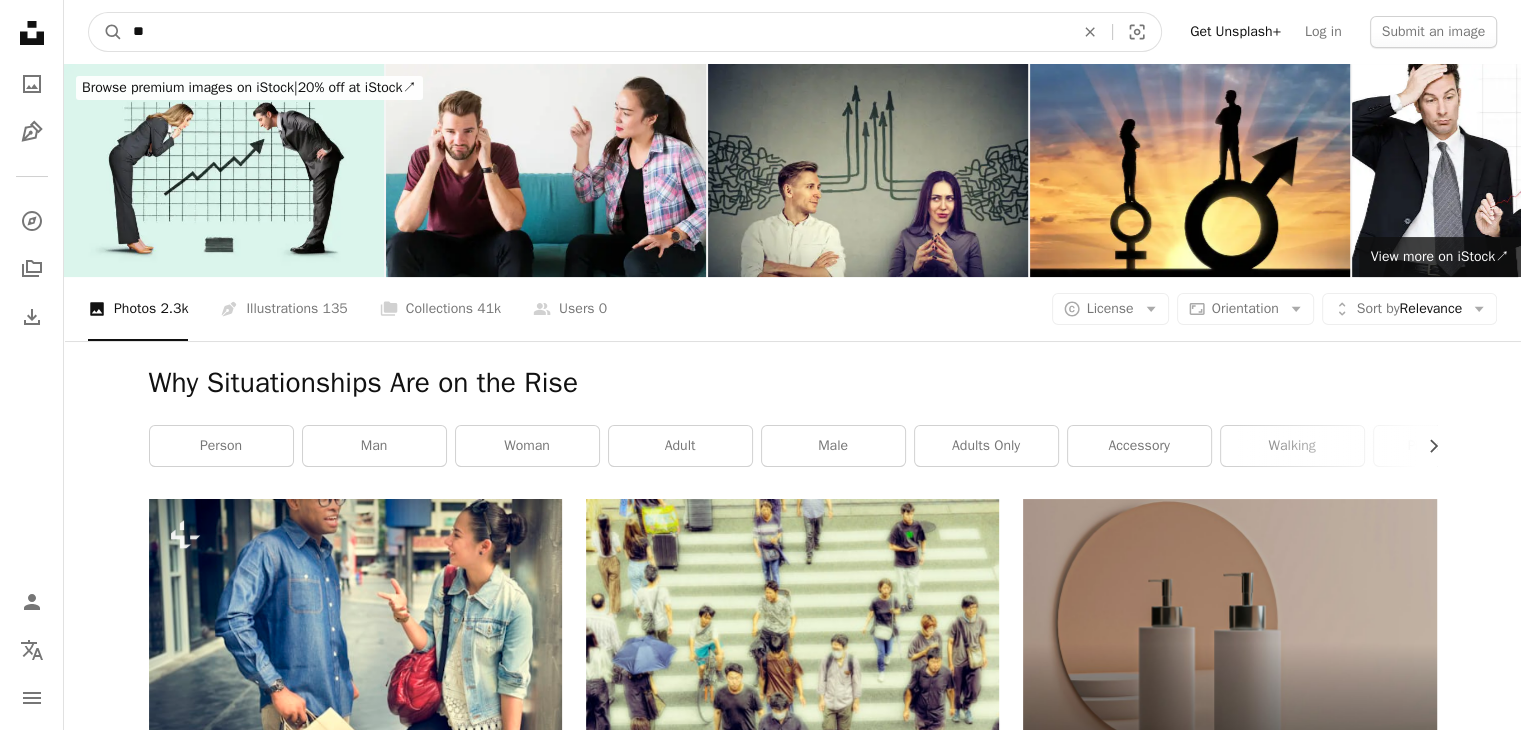 type on "*" 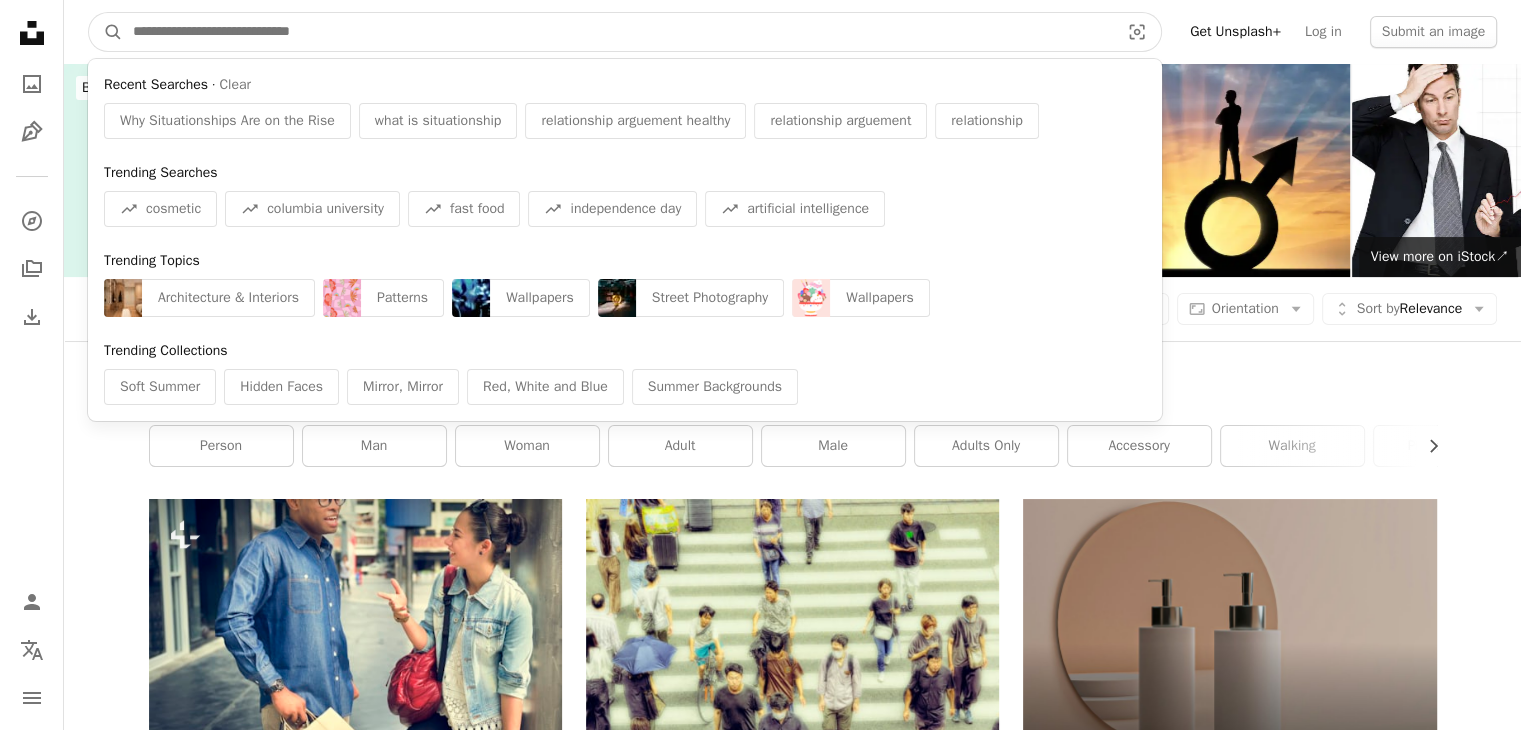 paste on "**********" 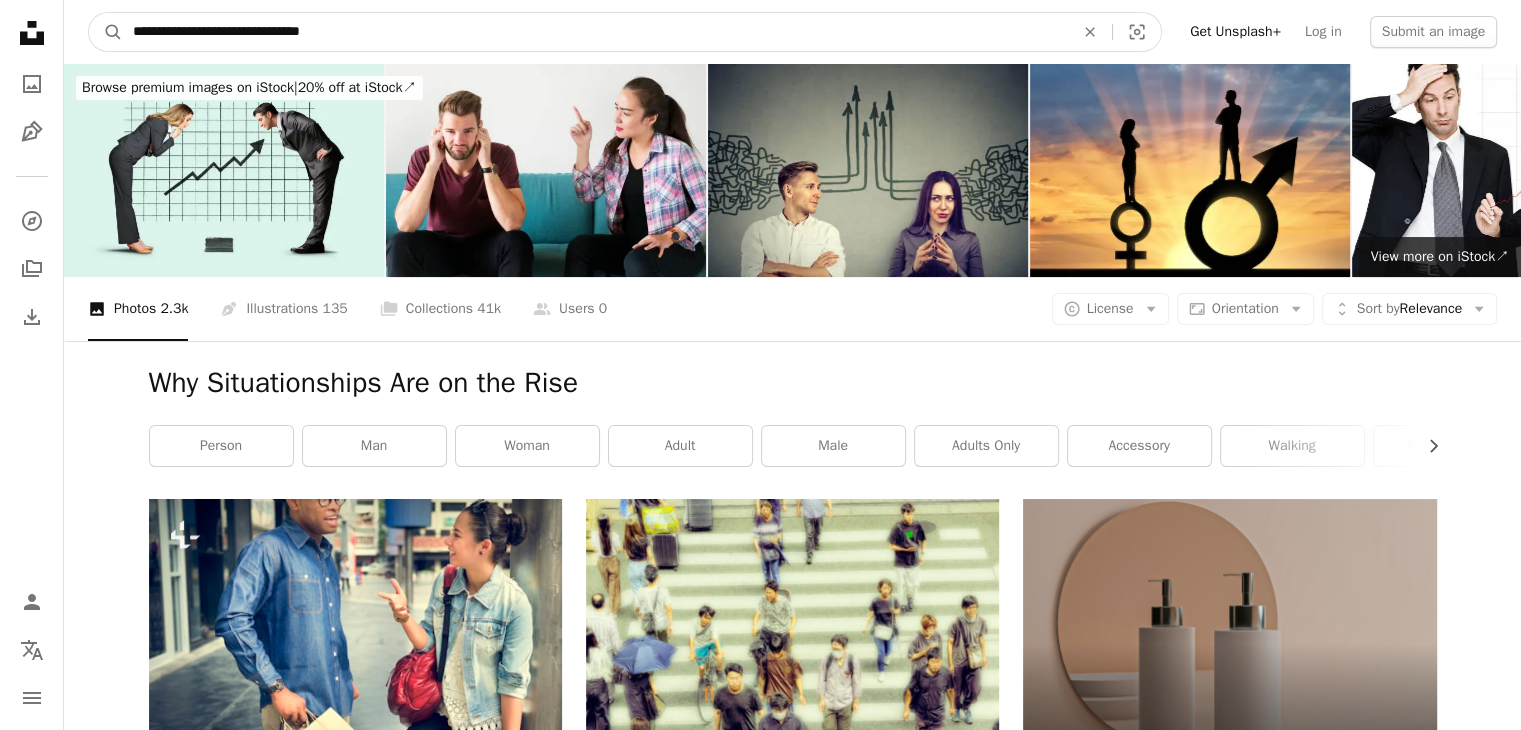 type on "**********" 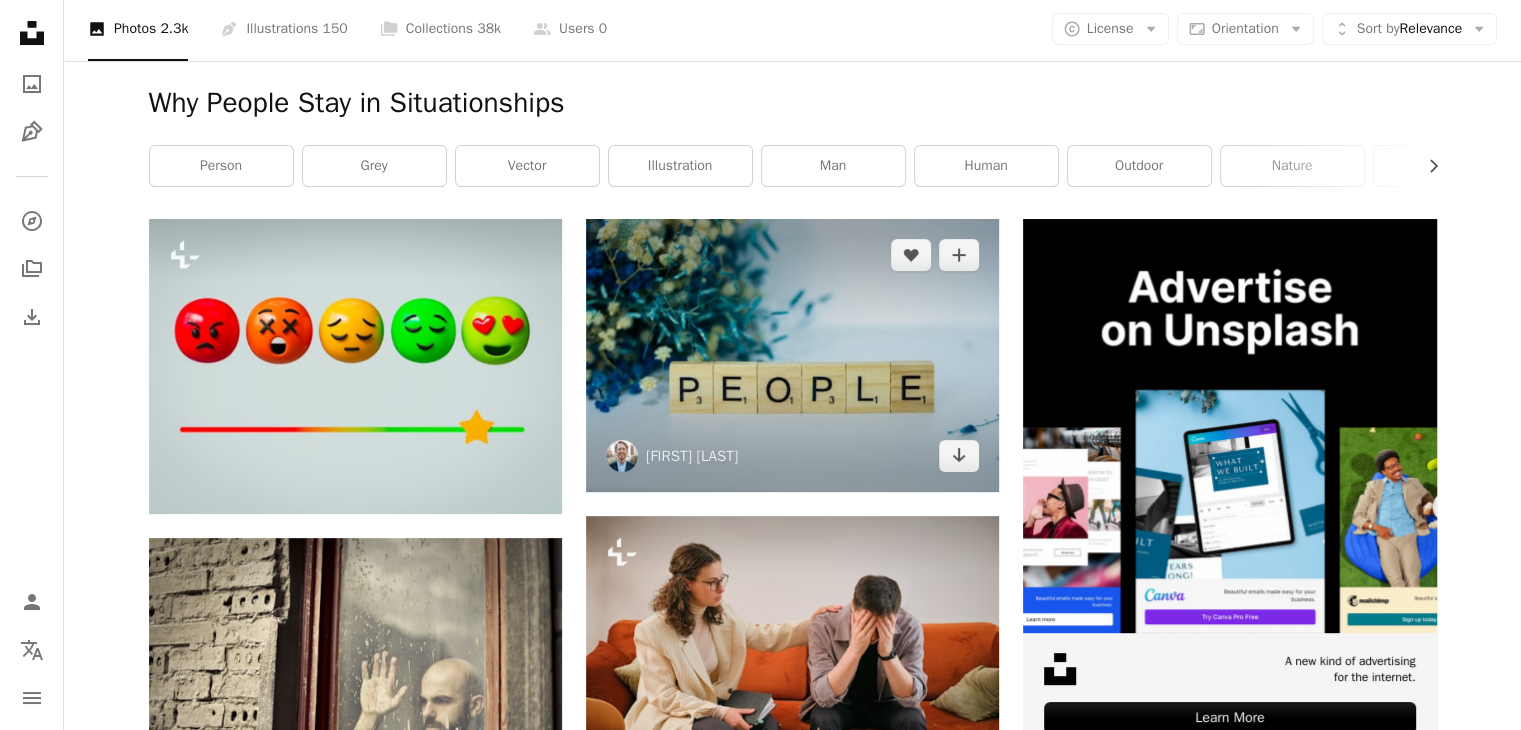 scroll, scrollTop: 548, scrollLeft: 0, axis: vertical 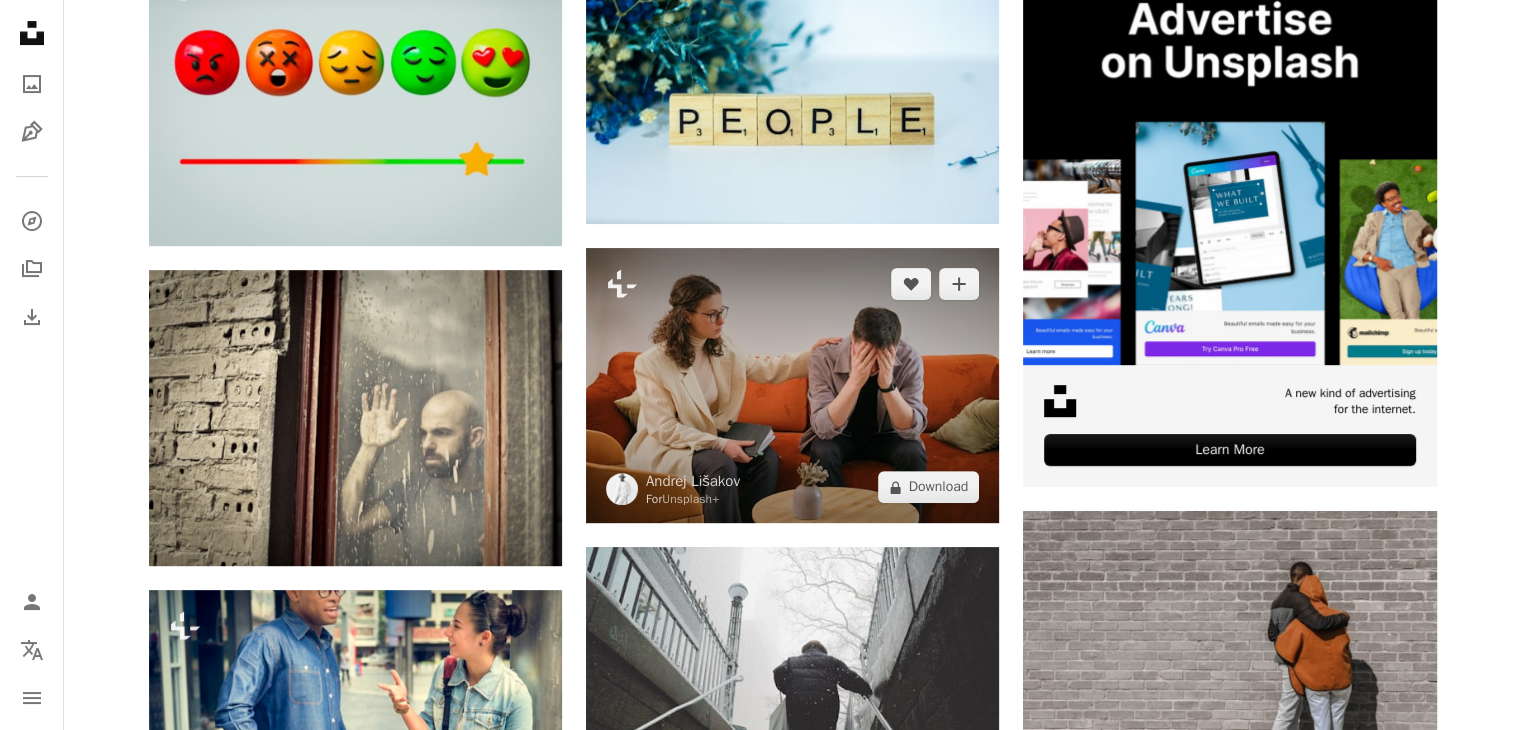 click at bounding box center [792, 385] 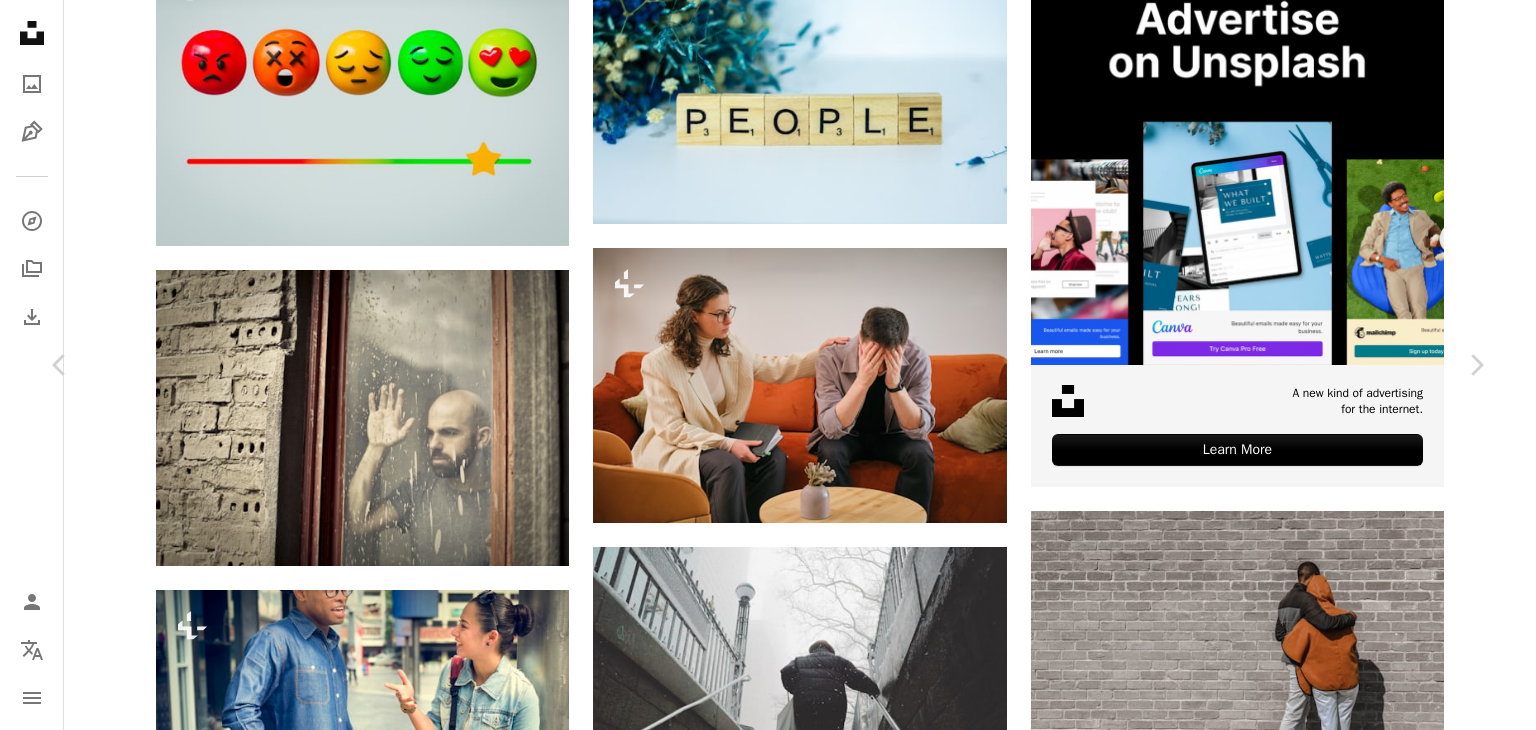 click on "An X shape" at bounding box center (20, 20) 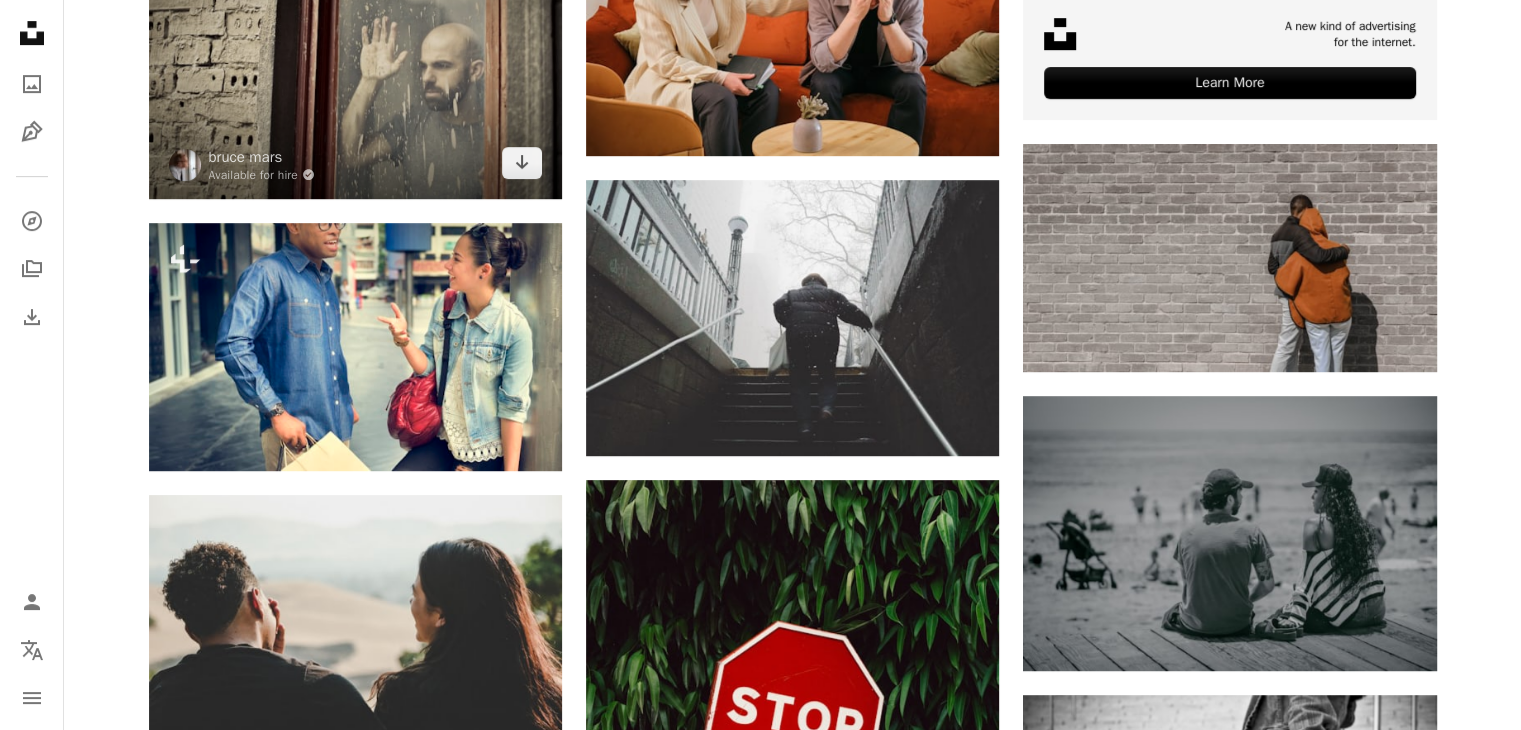scroll, scrollTop: 904, scrollLeft: 0, axis: vertical 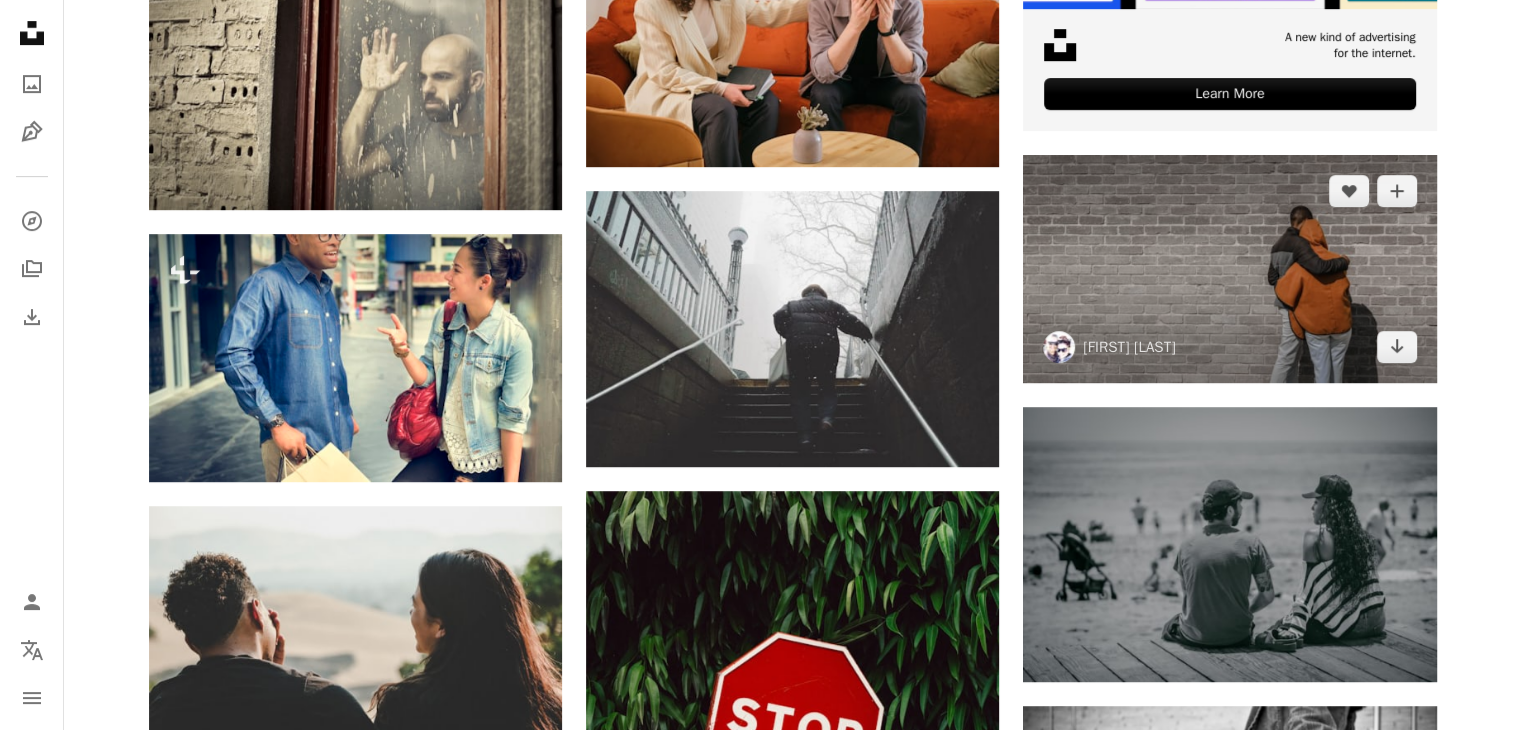 click at bounding box center (1229, 268) 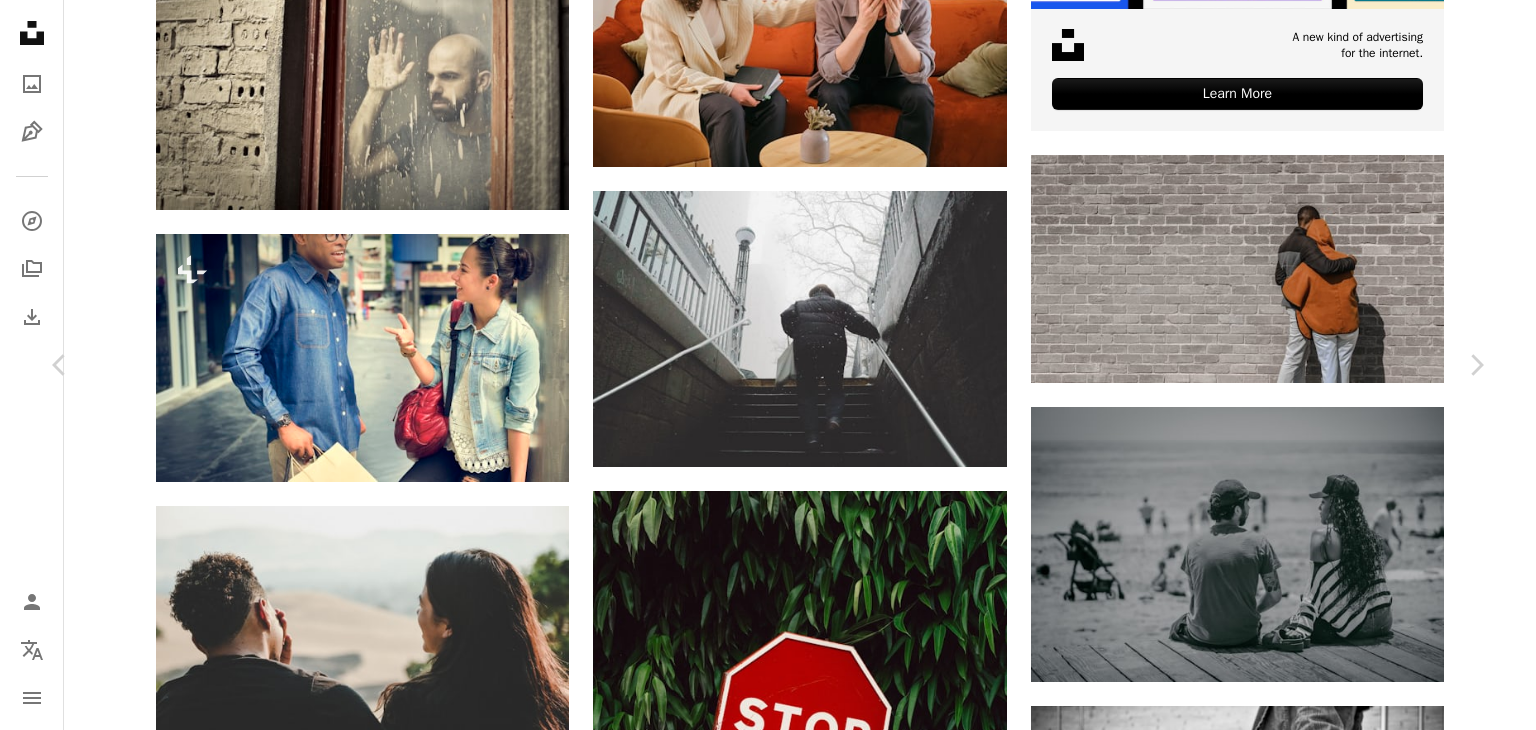 click on "Download free" at bounding box center (1287, 3728) 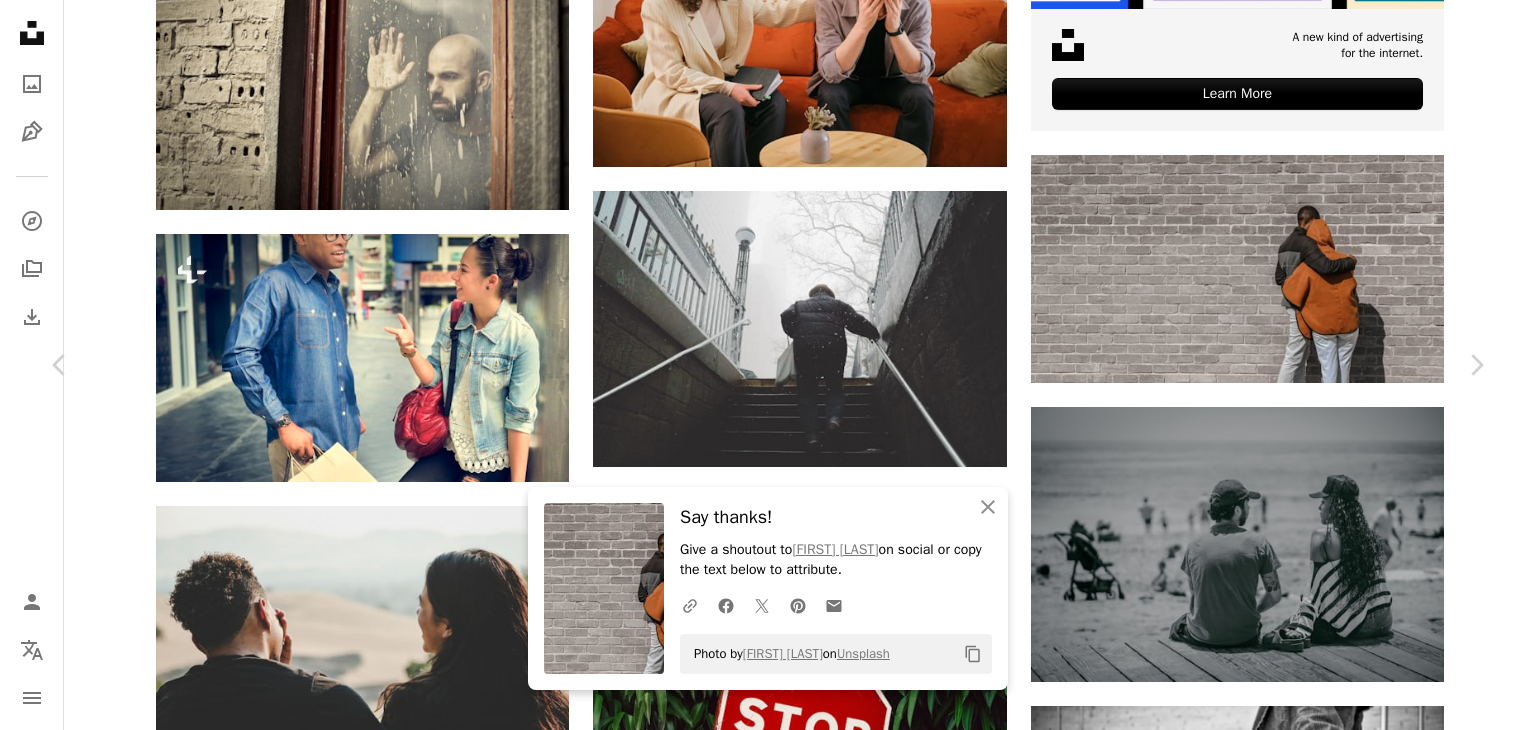 click on "An X shape" at bounding box center [20, 20] 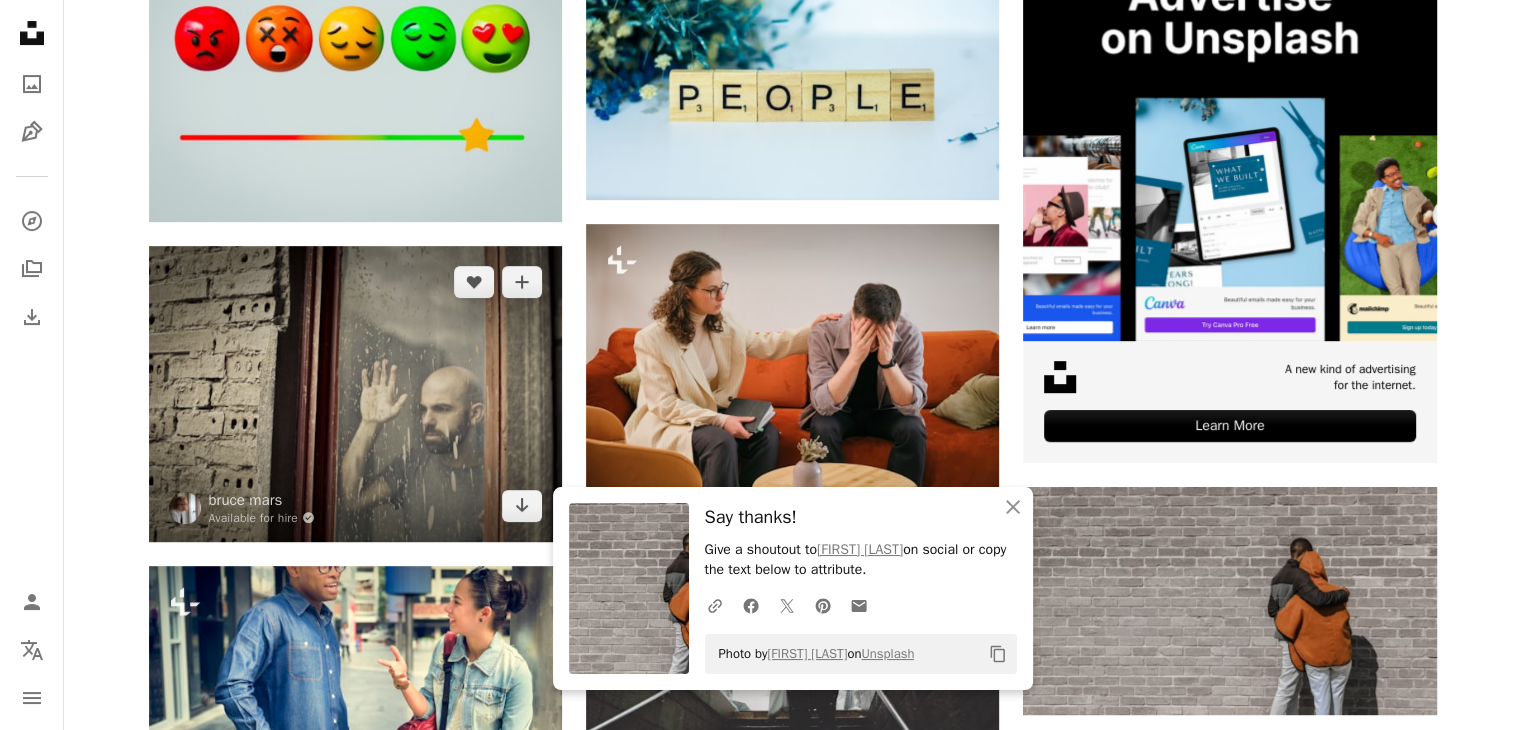 scroll, scrollTop: 723, scrollLeft: 0, axis: vertical 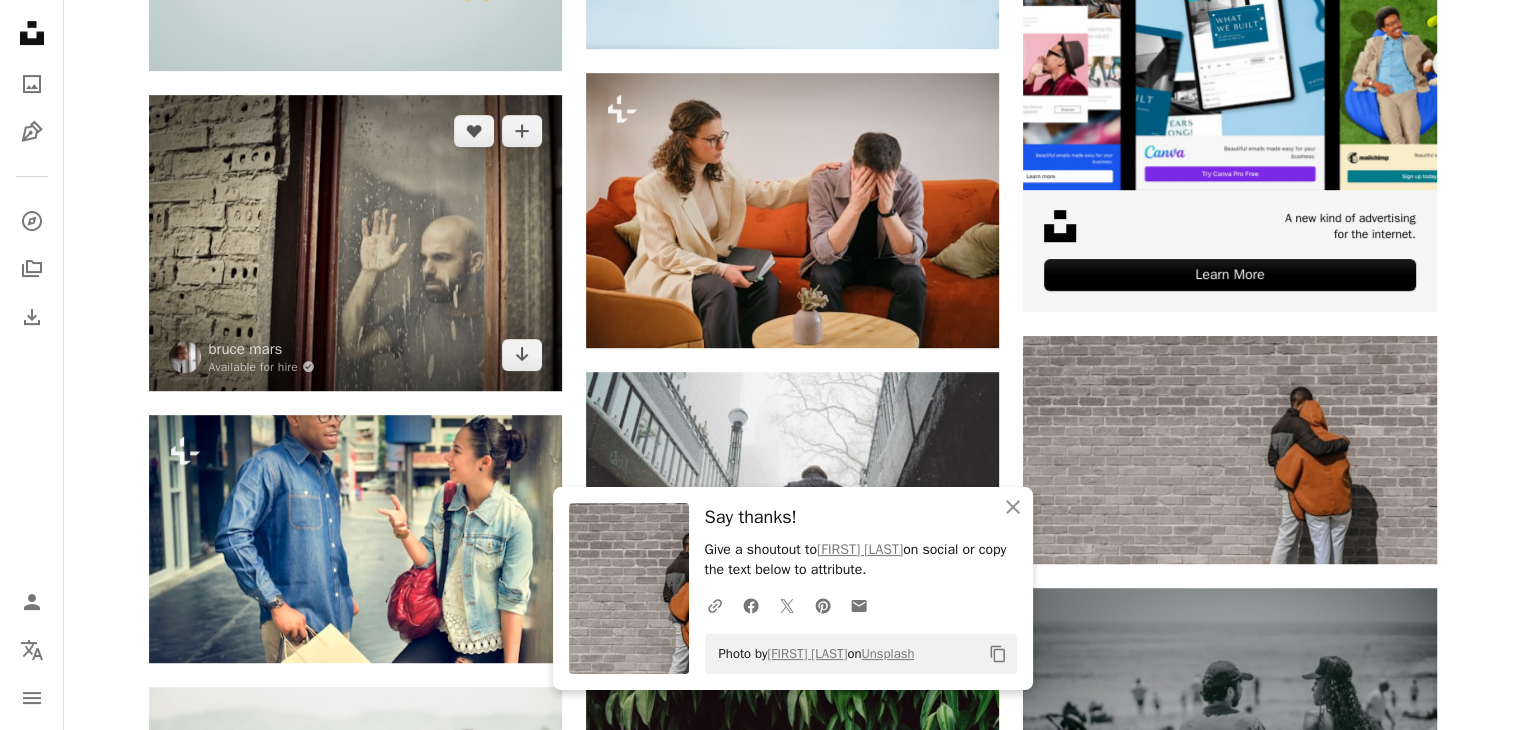 click at bounding box center [355, 242] 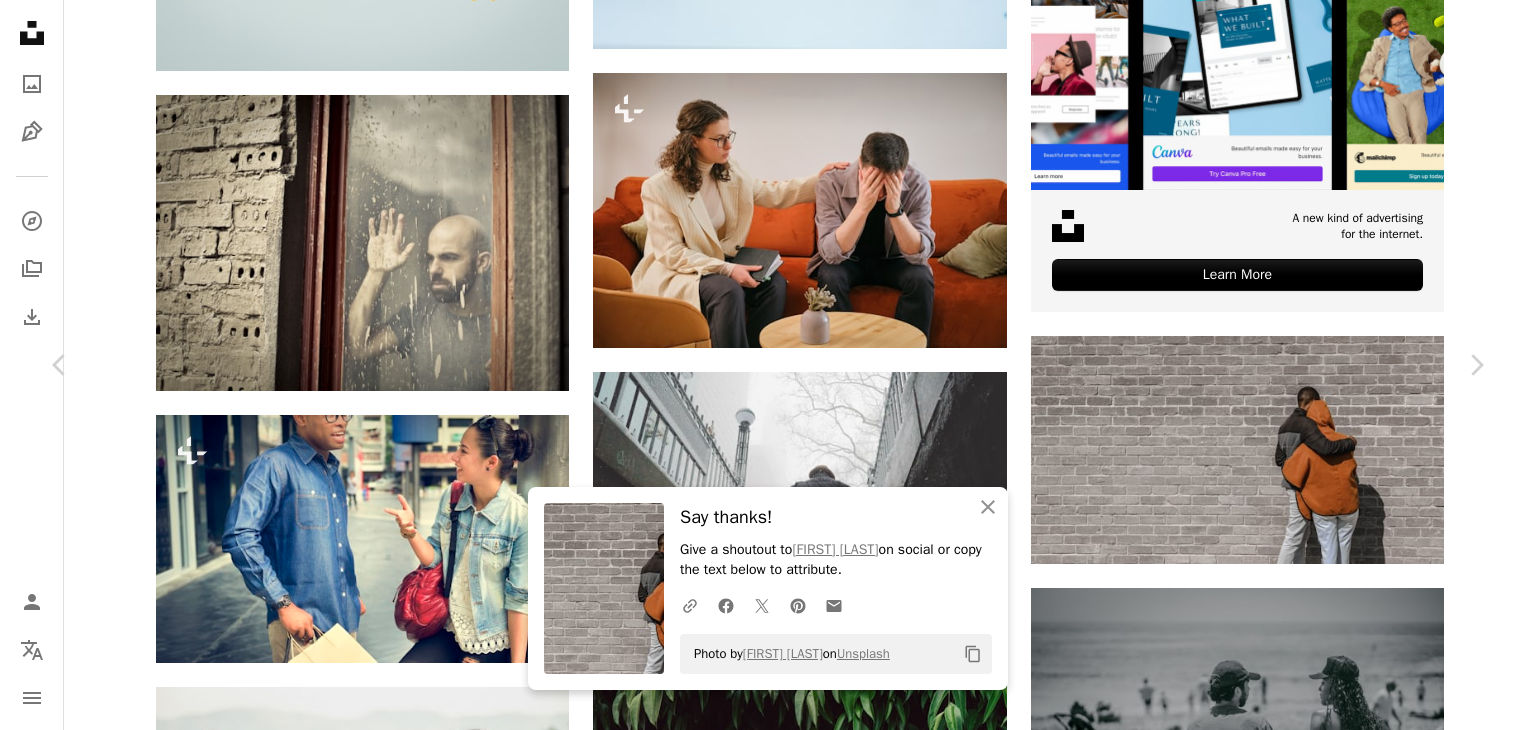 click on "Download free" at bounding box center [1287, 3909] 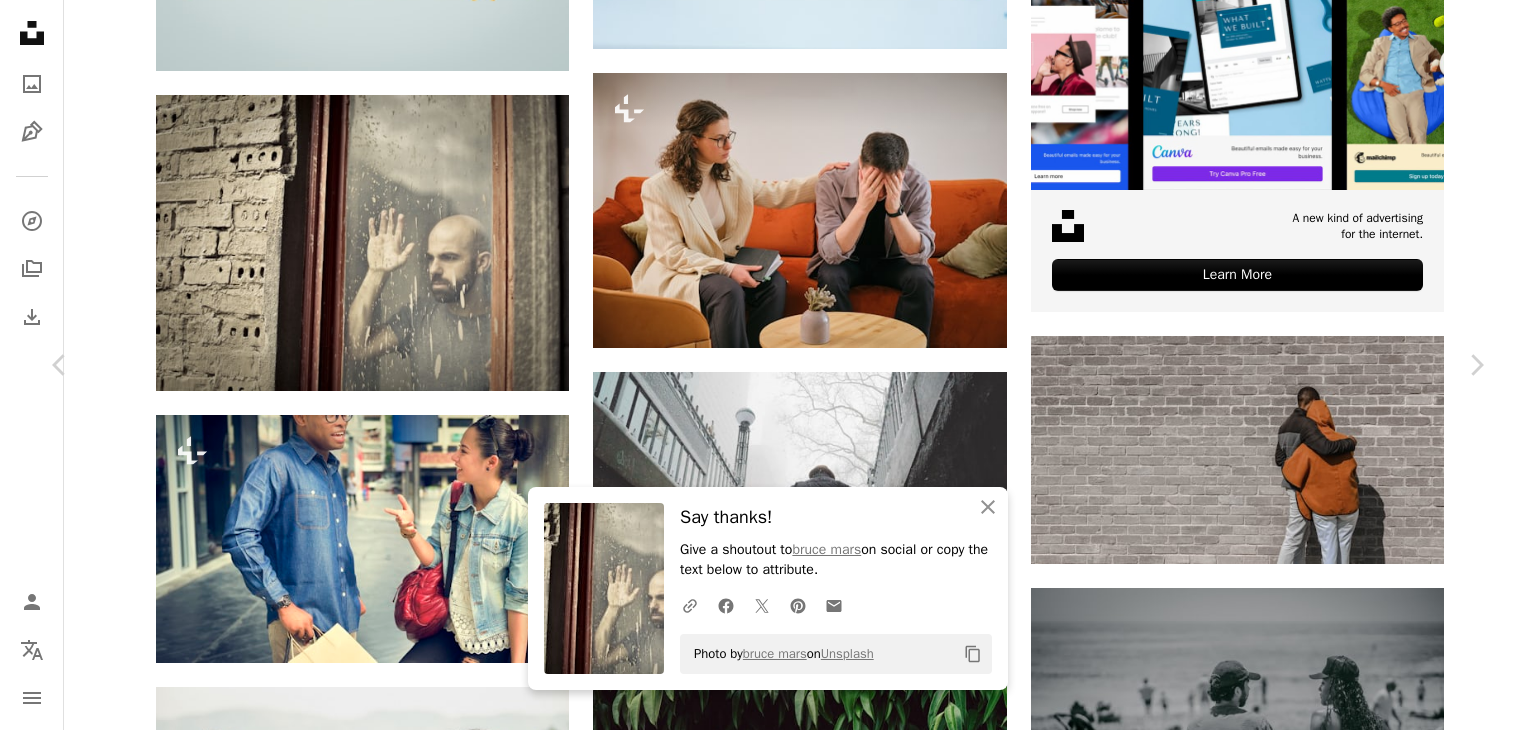 click on "An X shape" at bounding box center (20, 20) 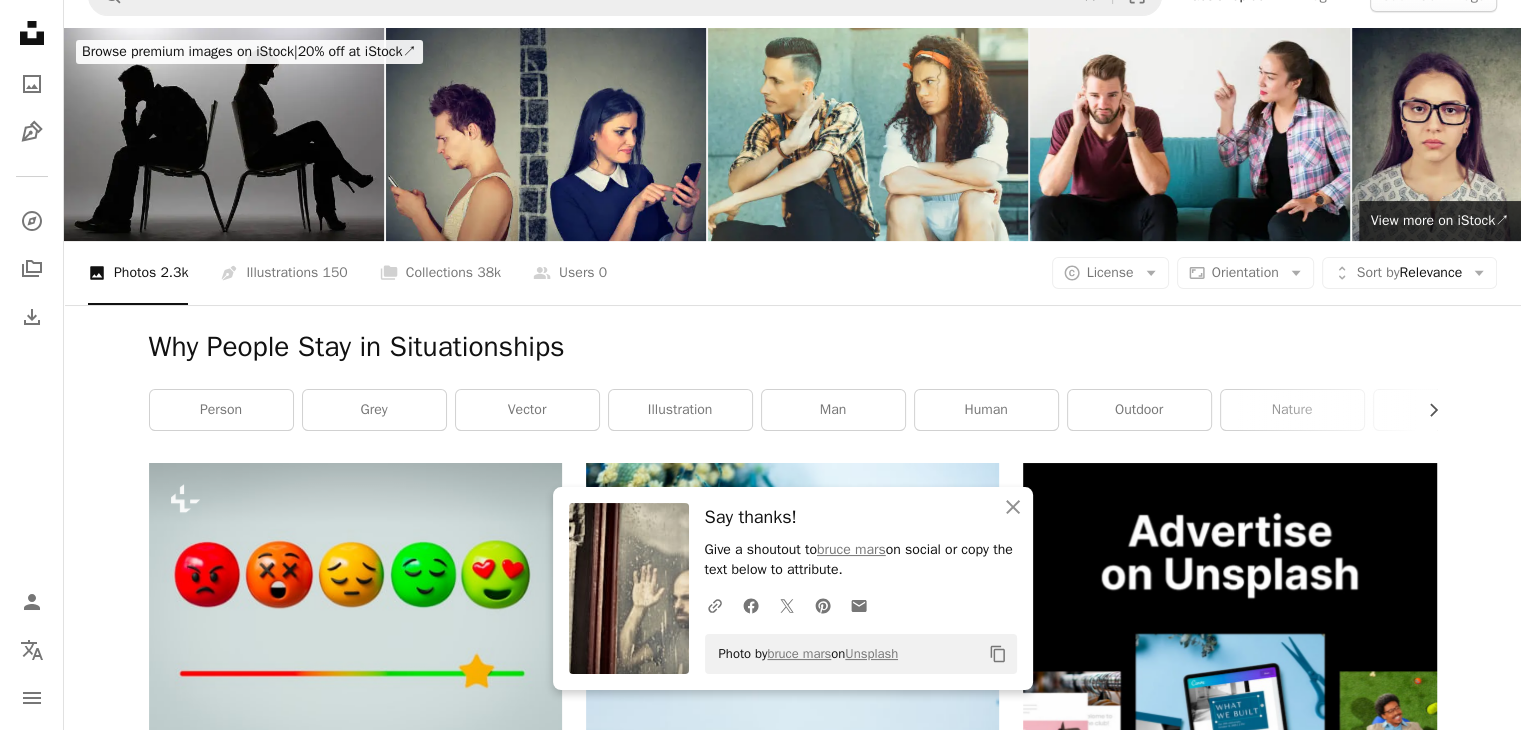 scroll, scrollTop: 0, scrollLeft: 0, axis: both 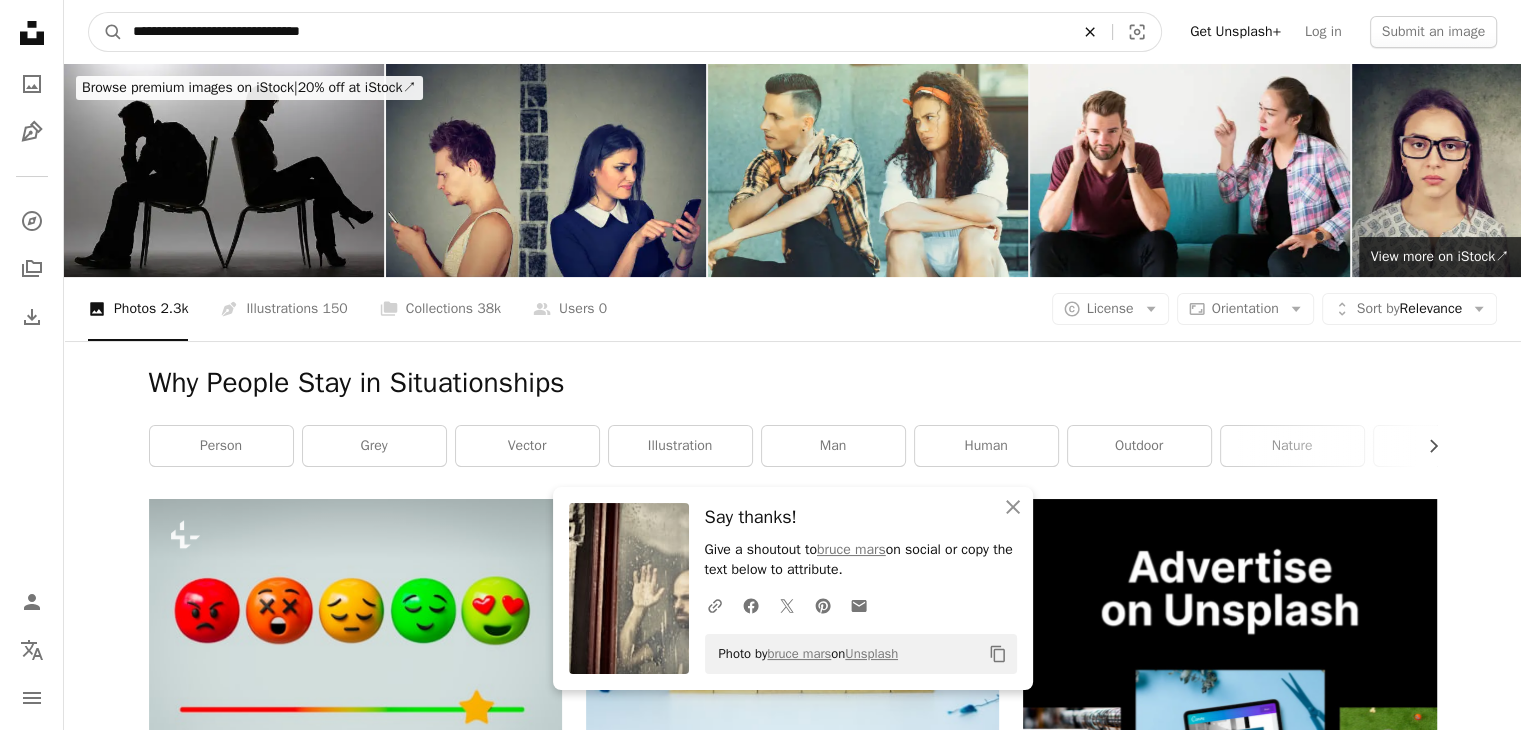click on "An X shape" 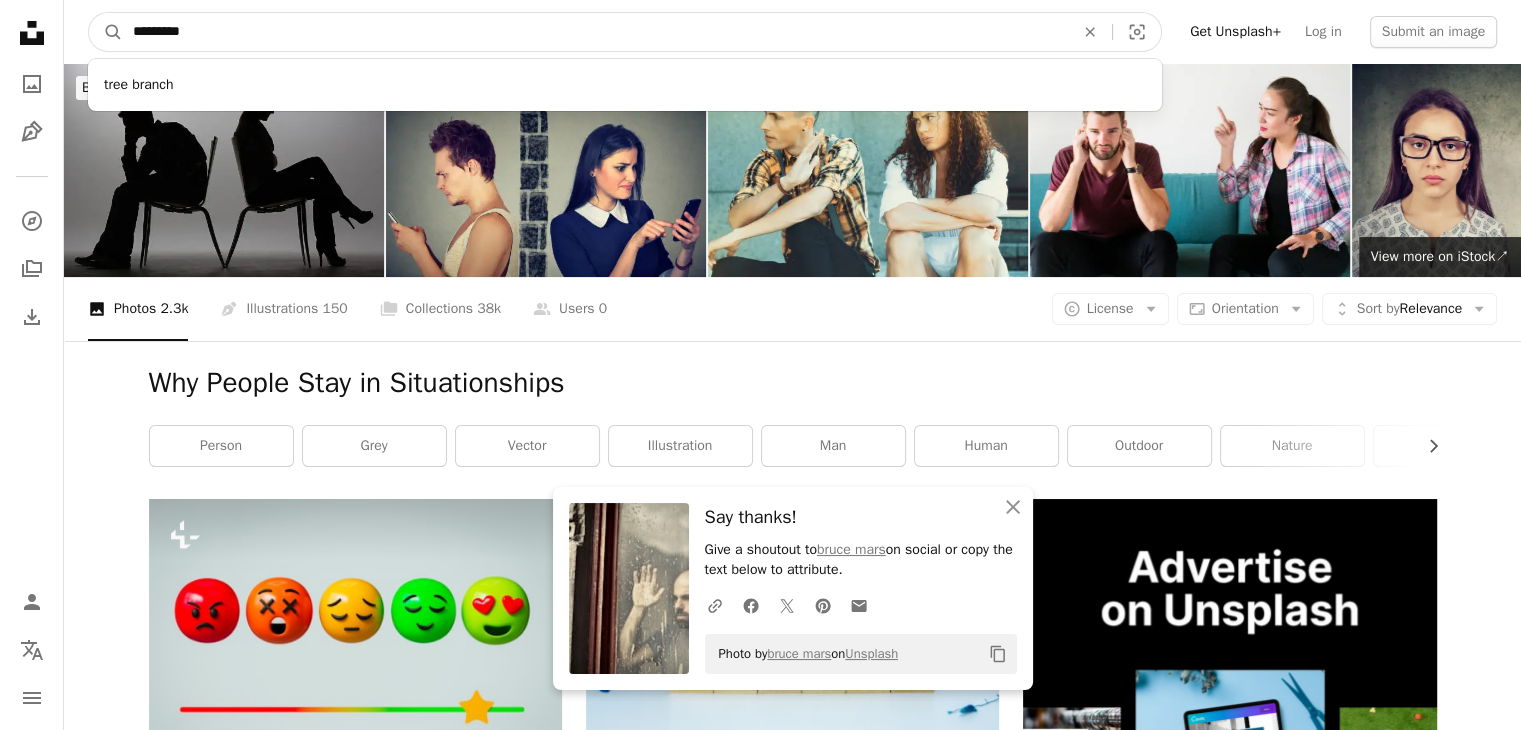 type on "*********" 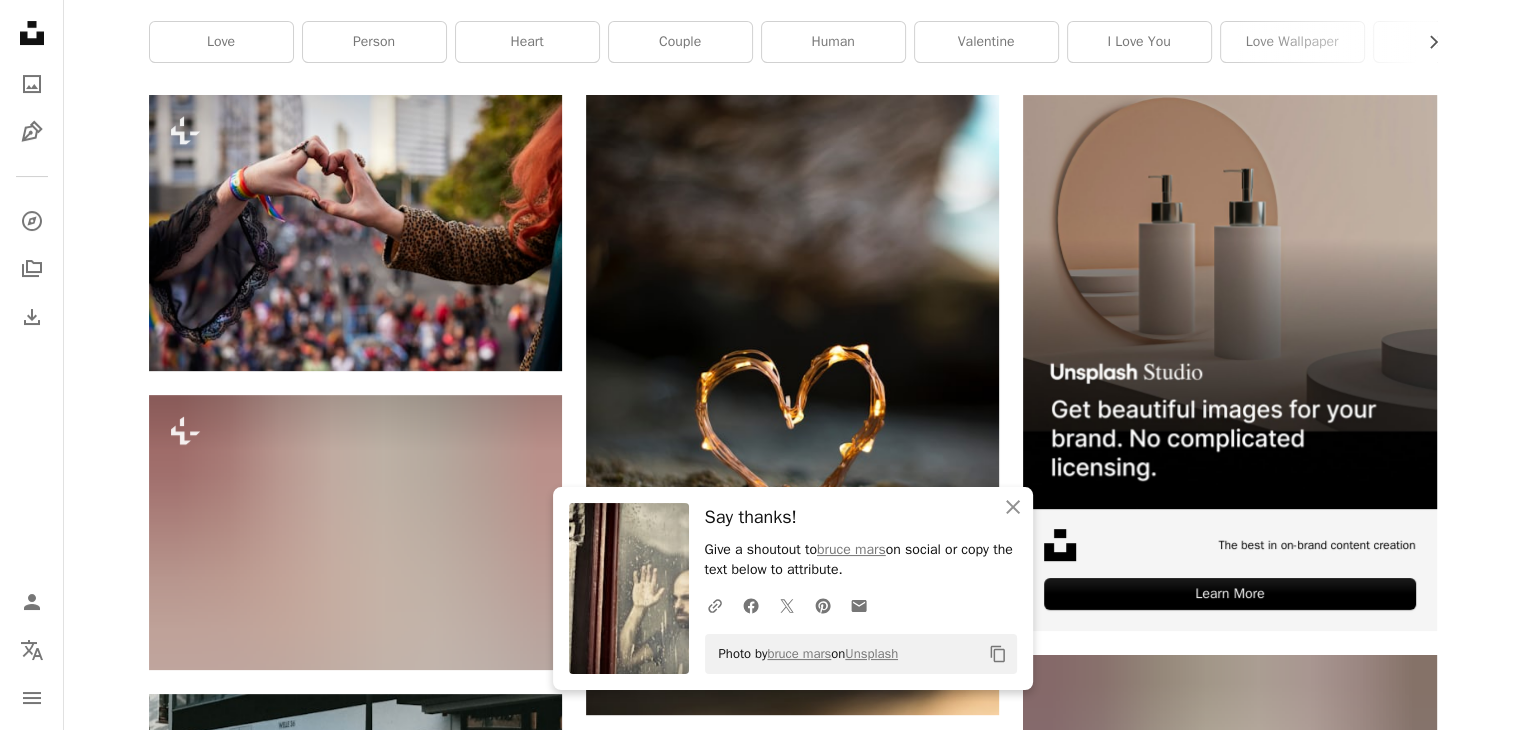 scroll, scrollTop: 416, scrollLeft: 0, axis: vertical 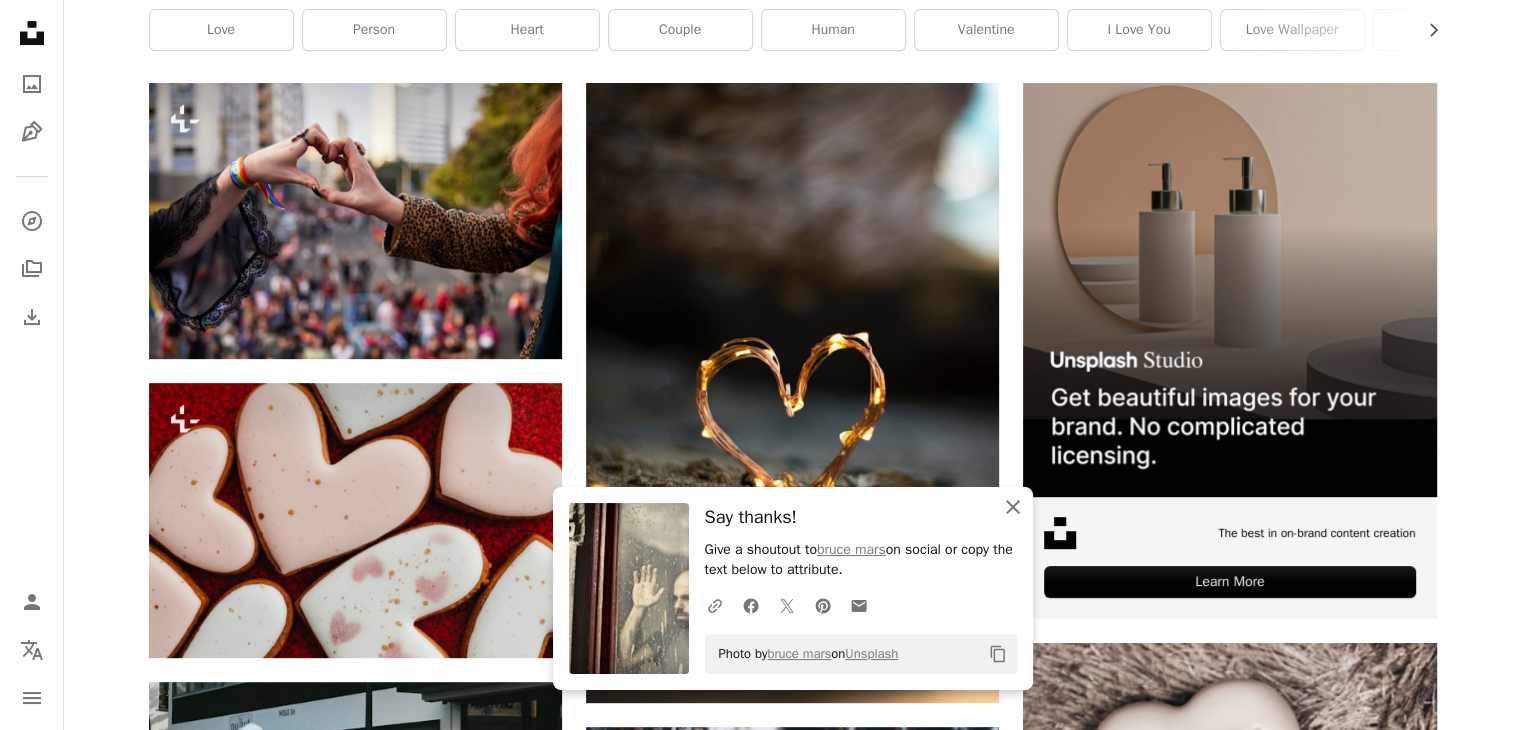 click on "An X shape" 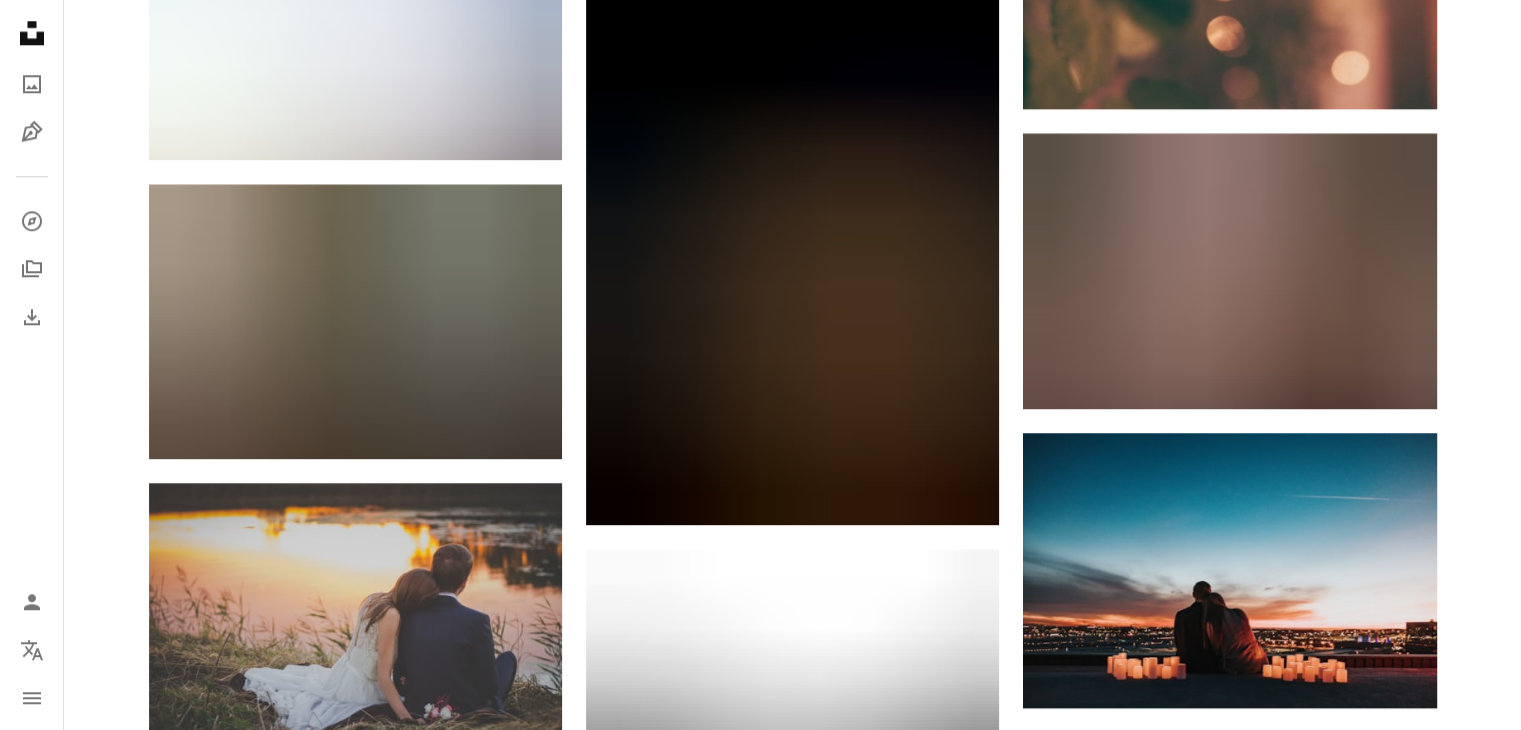 scroll, scrollTop: 2243, scrollLeft: 0, axis: vertical 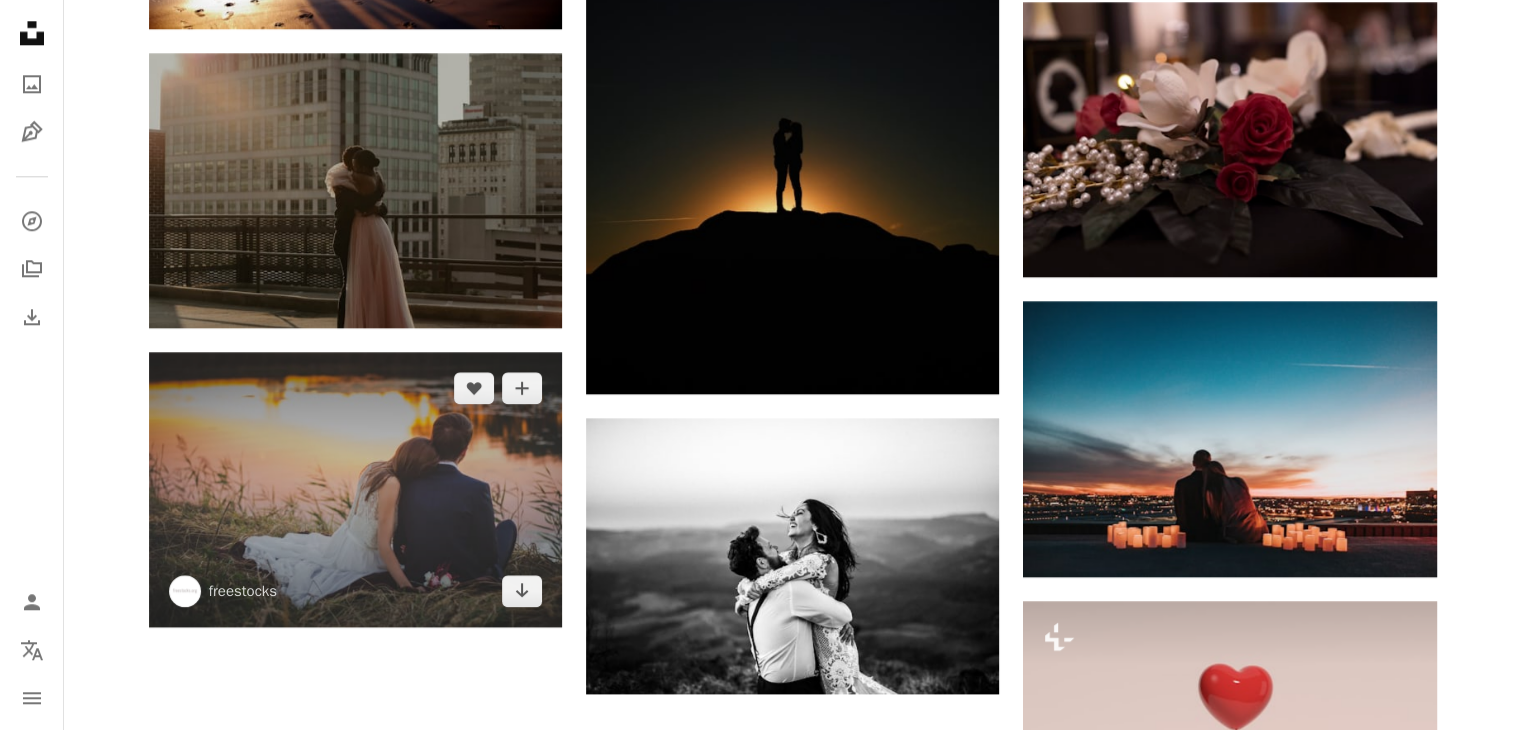 click at bounding box center [355, 489] 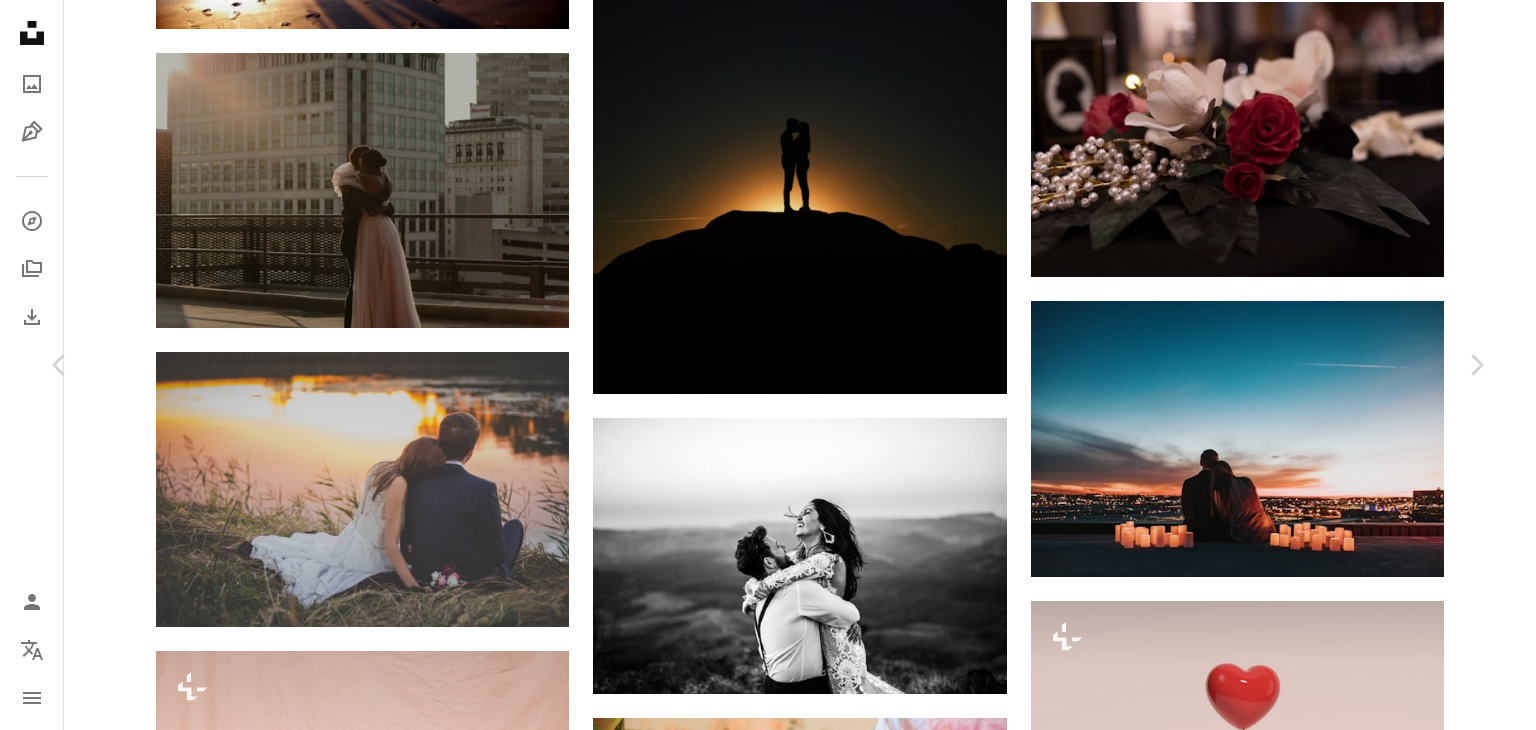 click on "Download free" at bounding box center (1287, 4997) 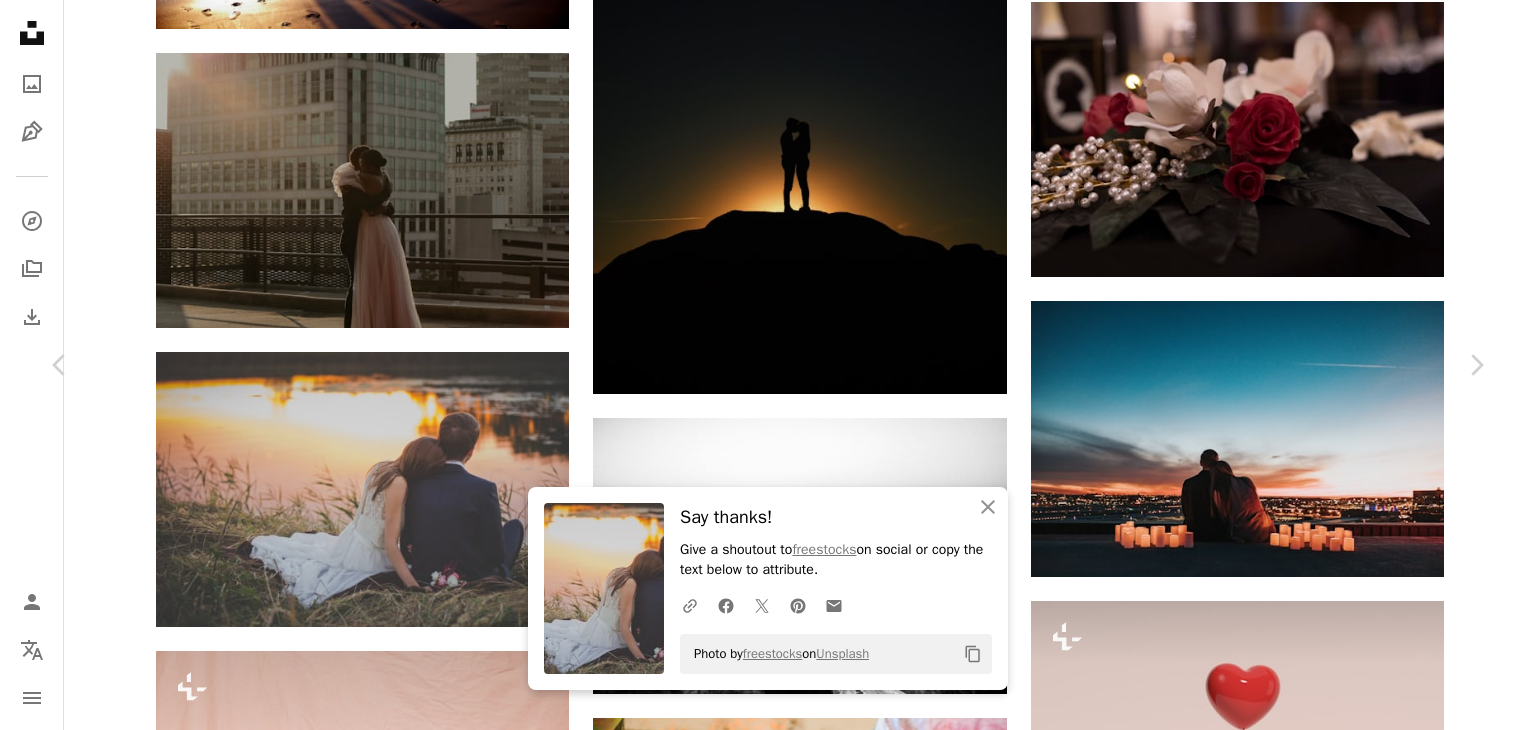 click on "An X shape" at bounding box center [20, 20] 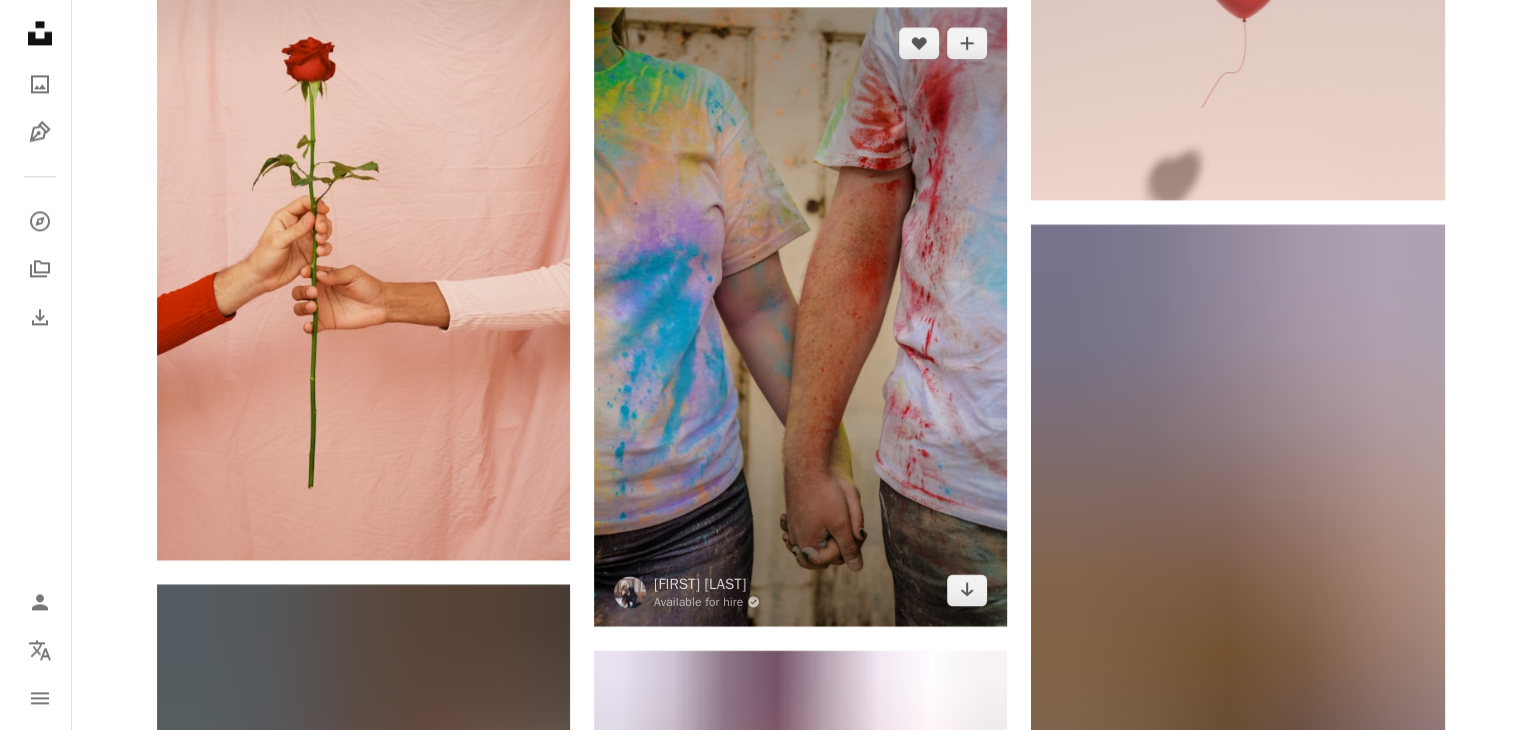 scroll, scrollTop: 2952, scrollLeft: 0, axis: vertical 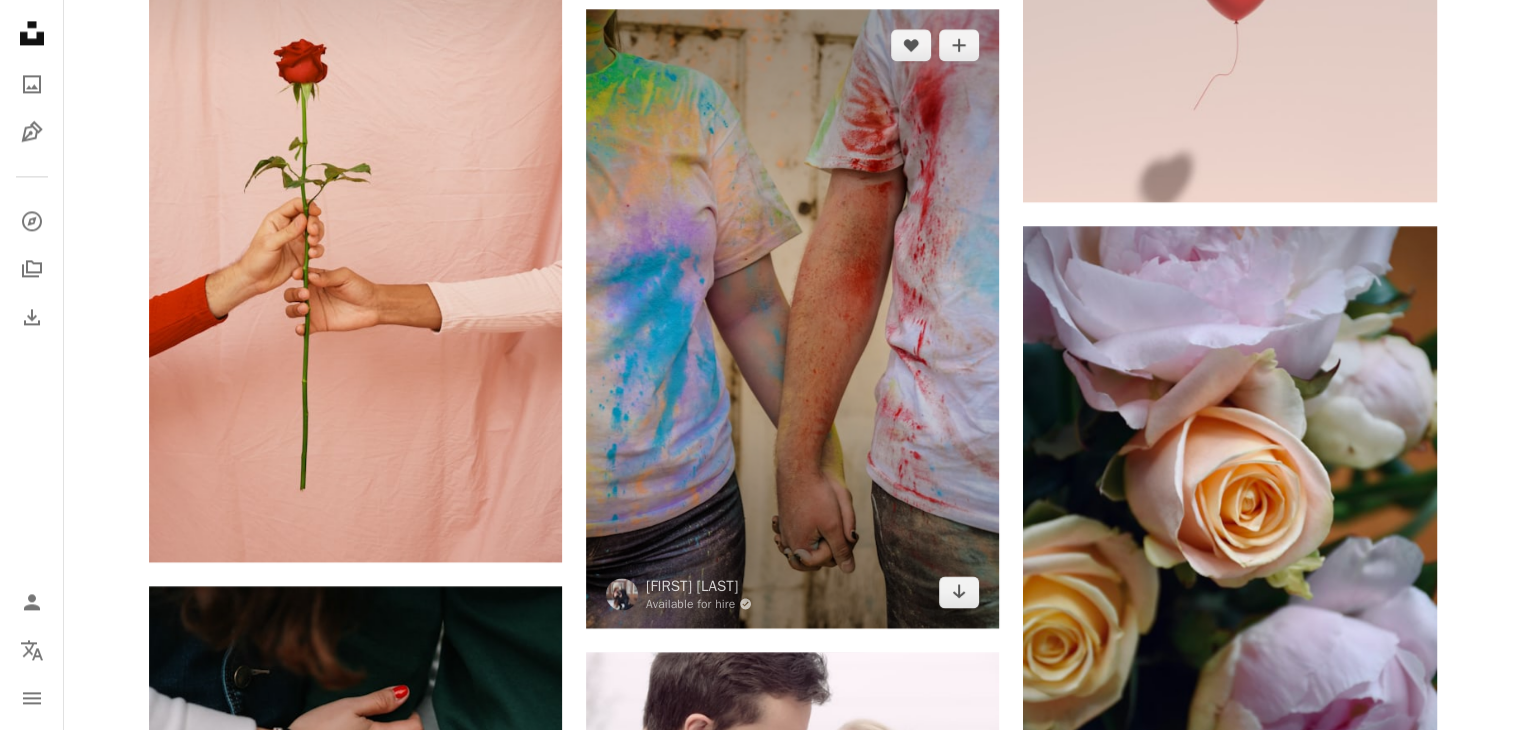 click at bounding box center [792, 318] 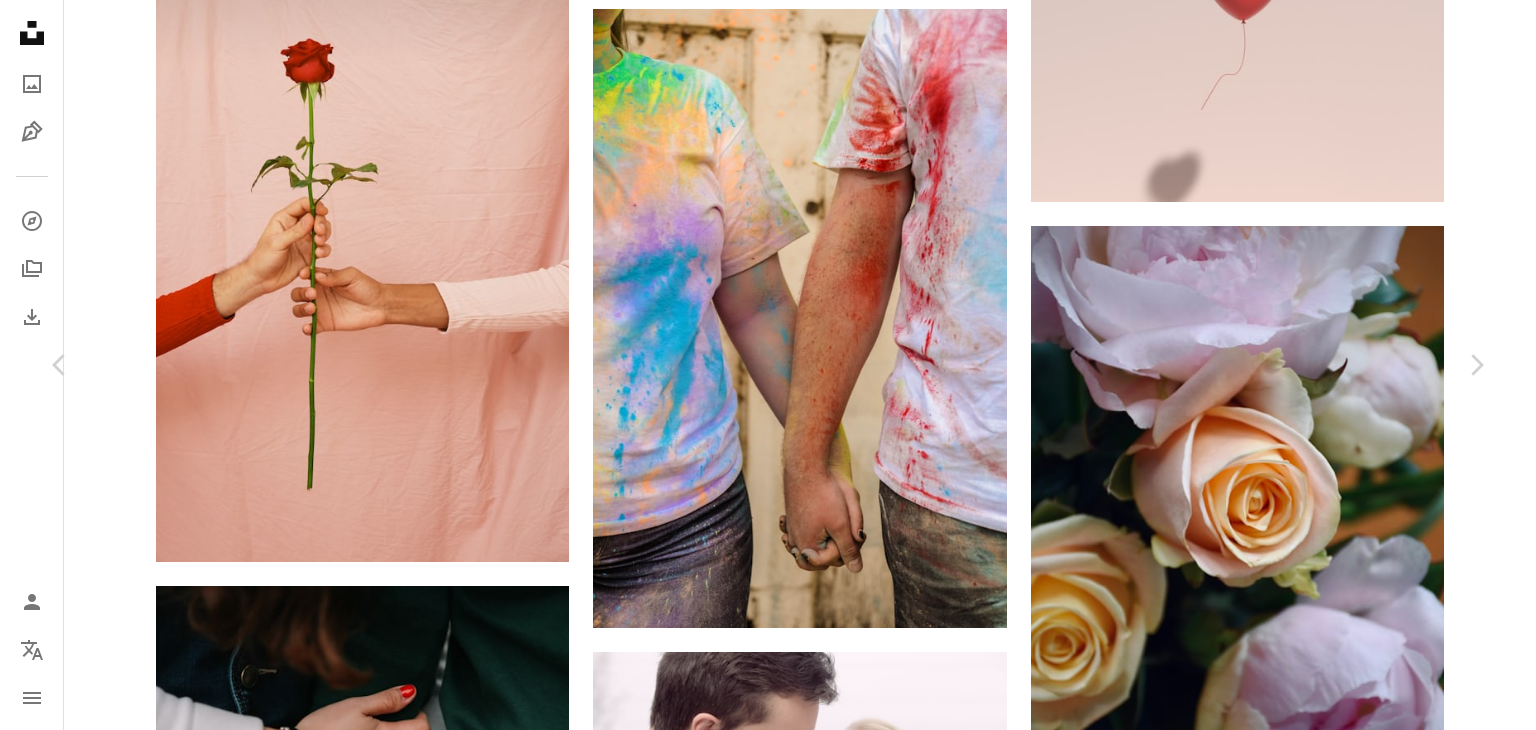 click on "Download free" at bounding box center (1287, 4288) 